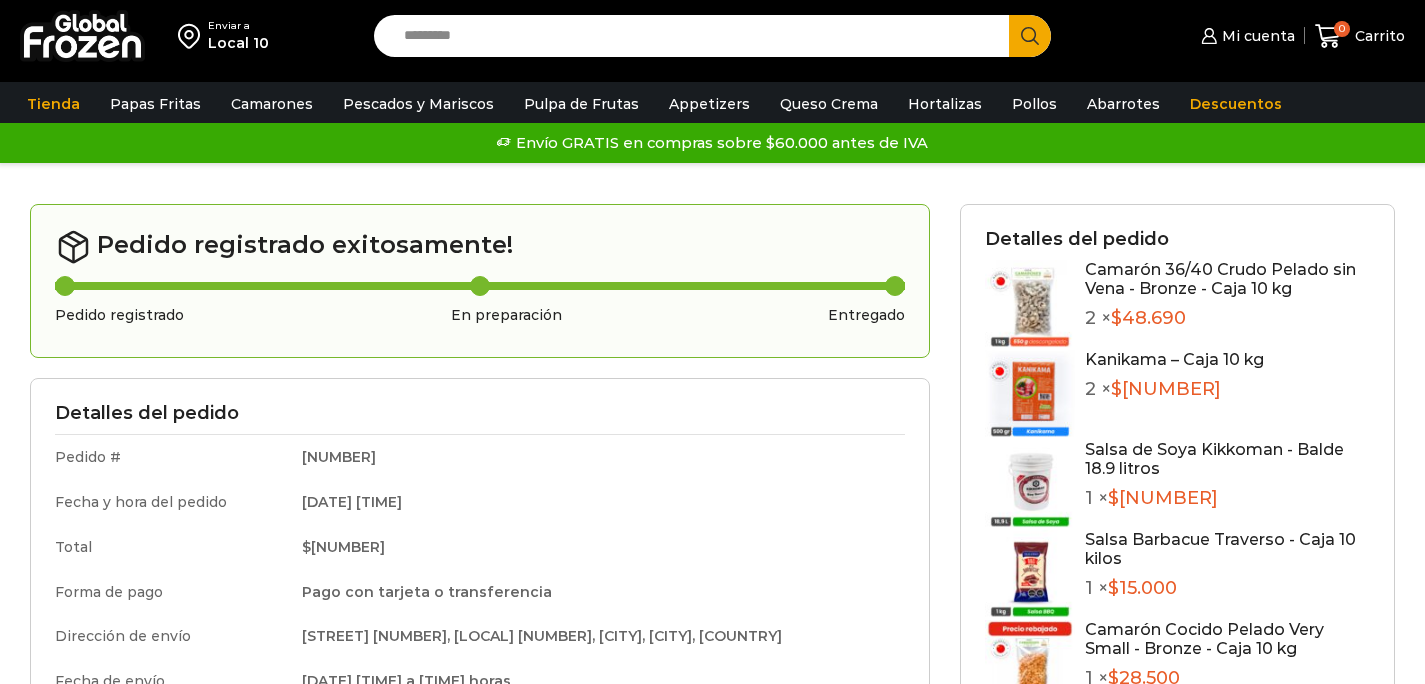 scroll, scrollTop: 0, scrollLeft: 0, axis: both 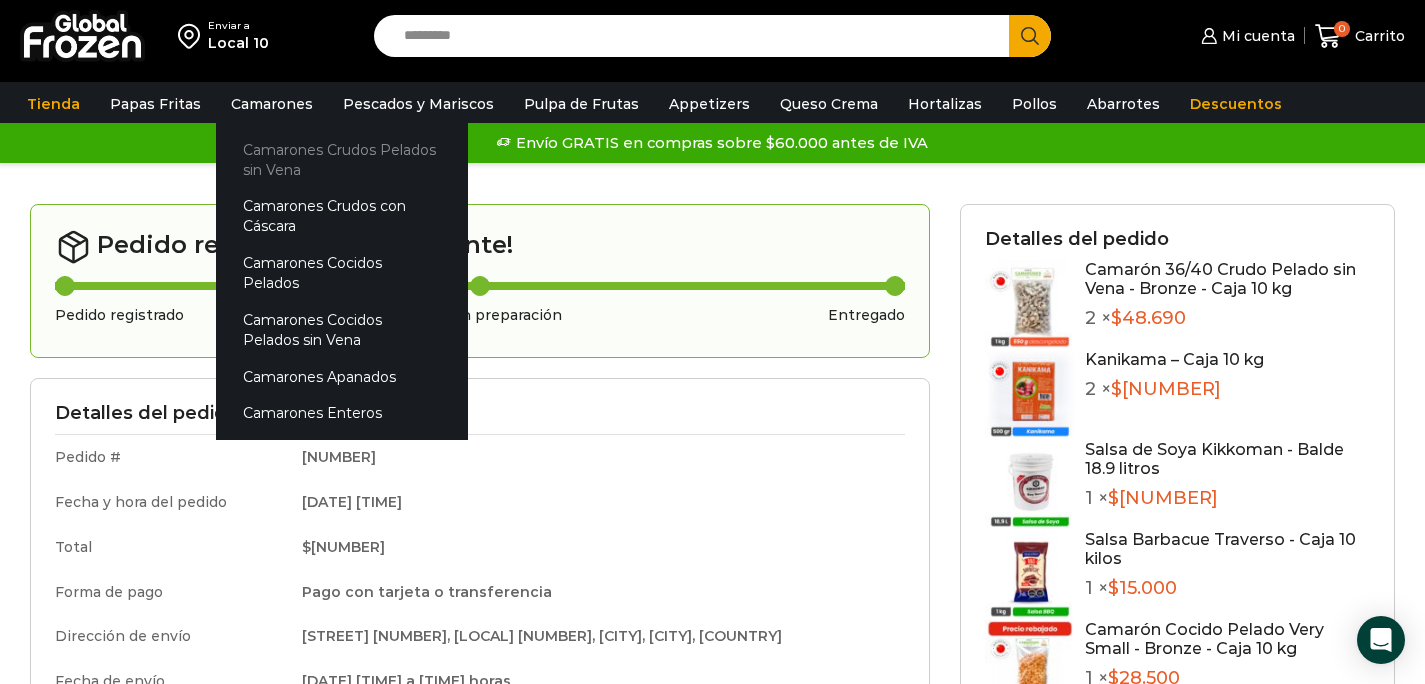 click on "Camarones Crudos Pelados sin Vena" at bounding box center (342, 159) 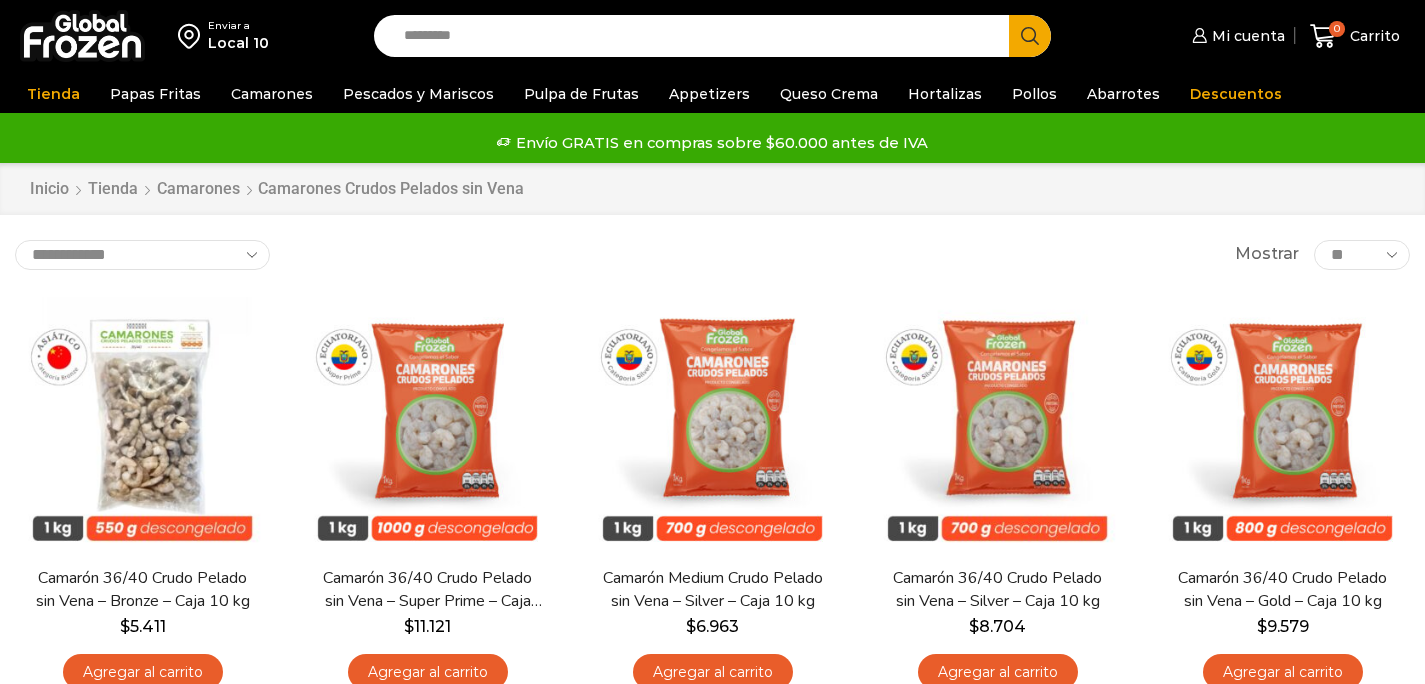 scroll, scrollTop: 0, scrollLeft: 0, axis: both 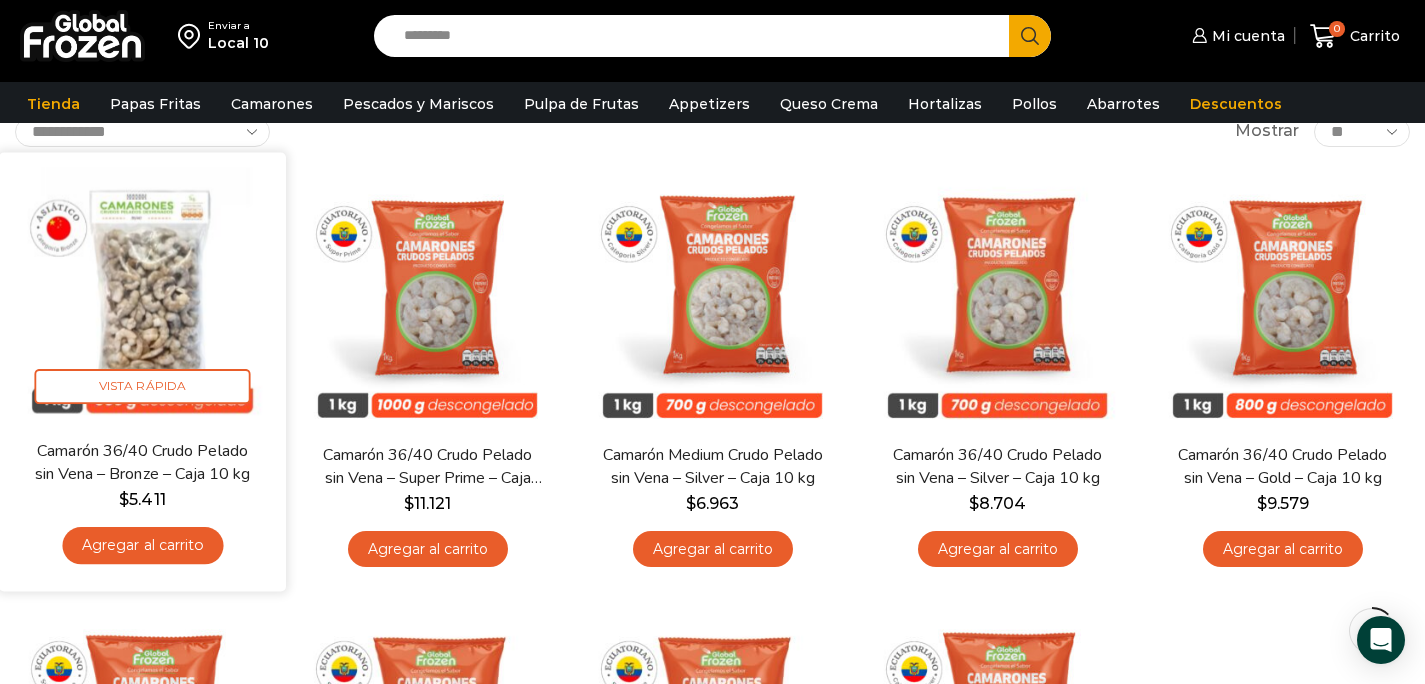 click on "Agregar al carrito" at bounding box center [142, 545] 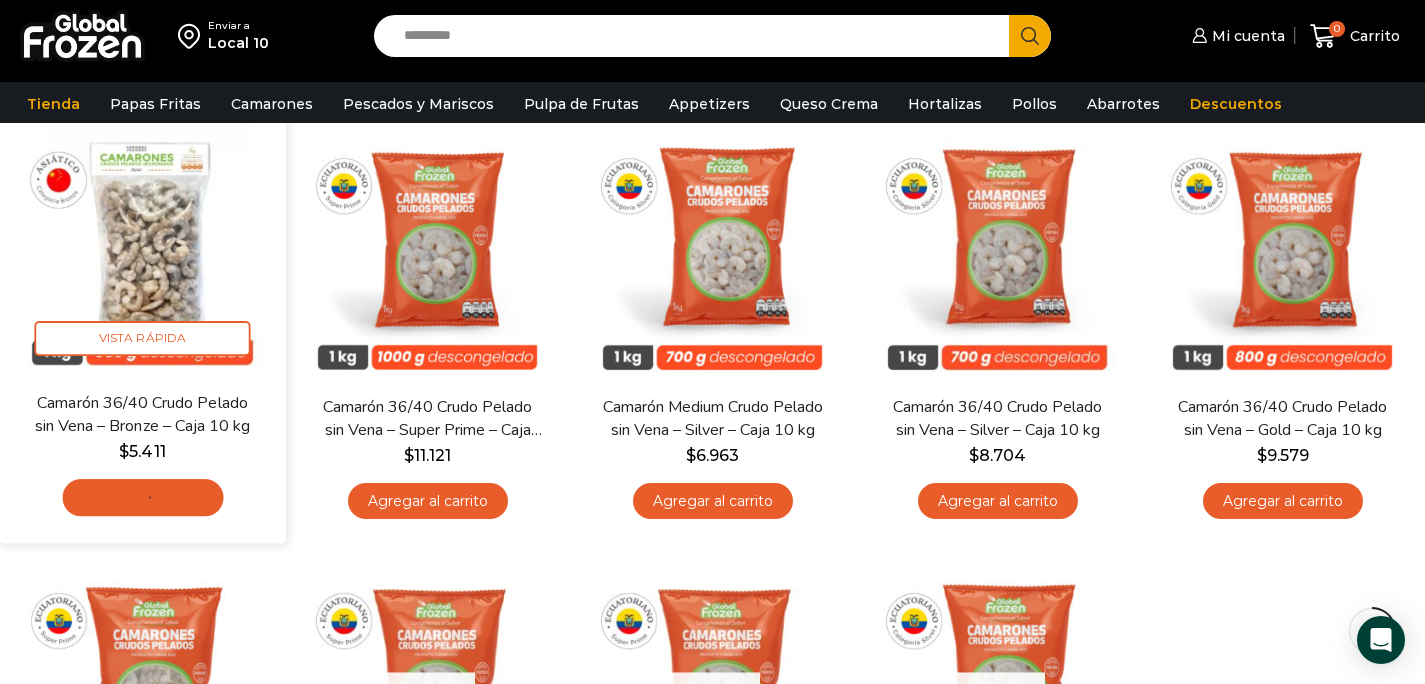 scroll, scrollTop: 202, scrollLeft: 0, axis: vertical 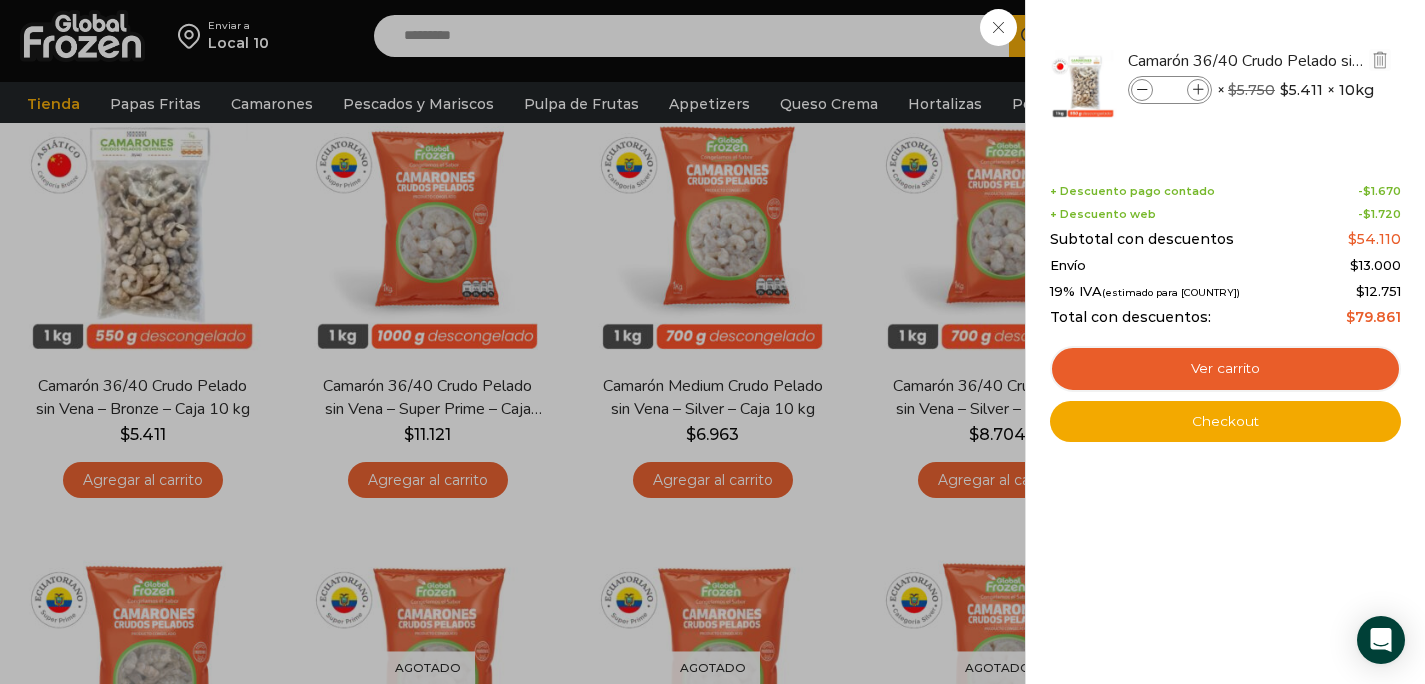 click at bounding box center (1198, 90) 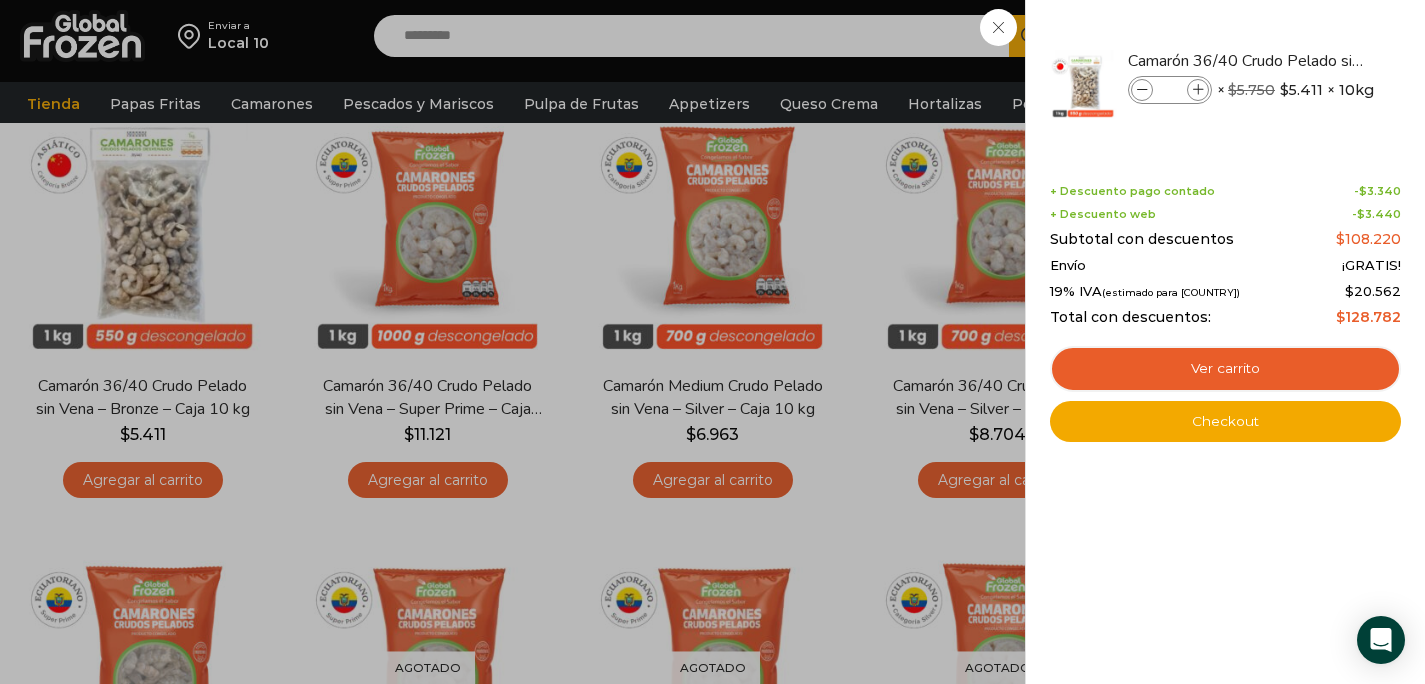 click on "2
Carrito
2
2
Shopping Cart
*" at bounding box center [1355, 36] 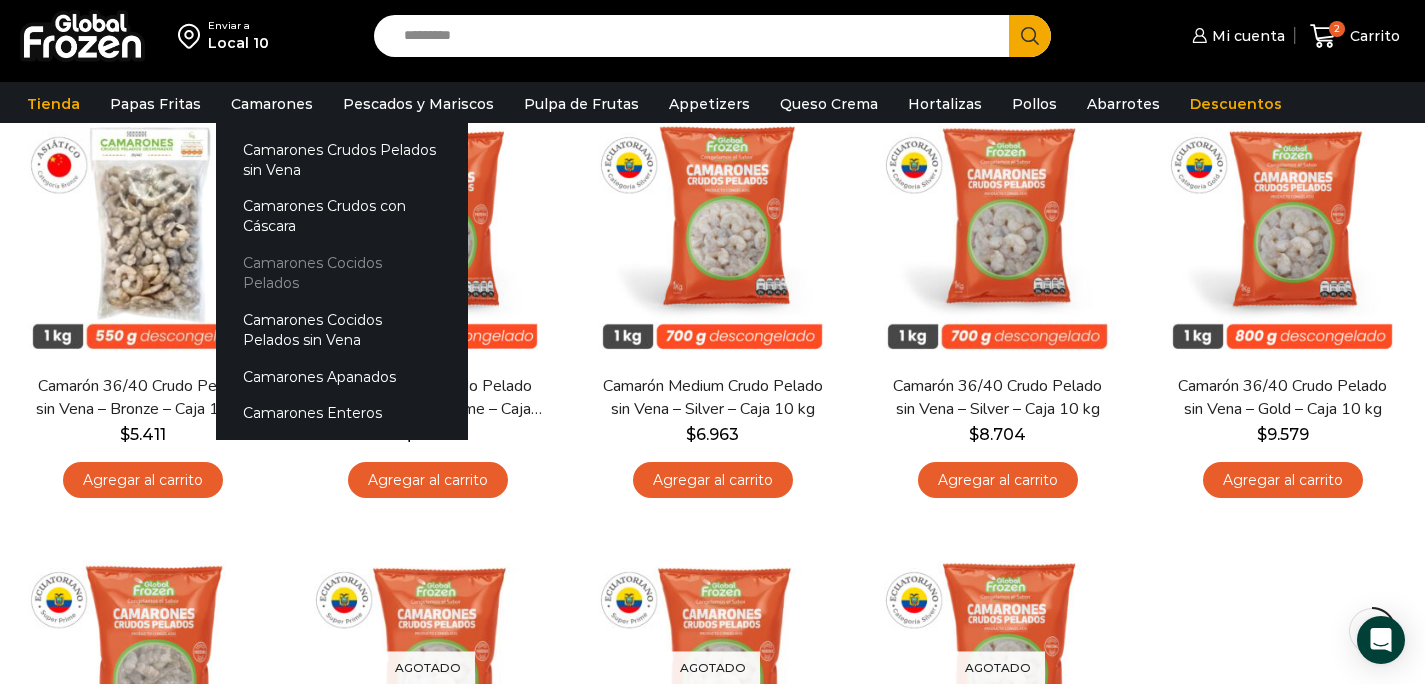 click on "Camarones Cocidos Pelados" at bounding box center (342, 273) 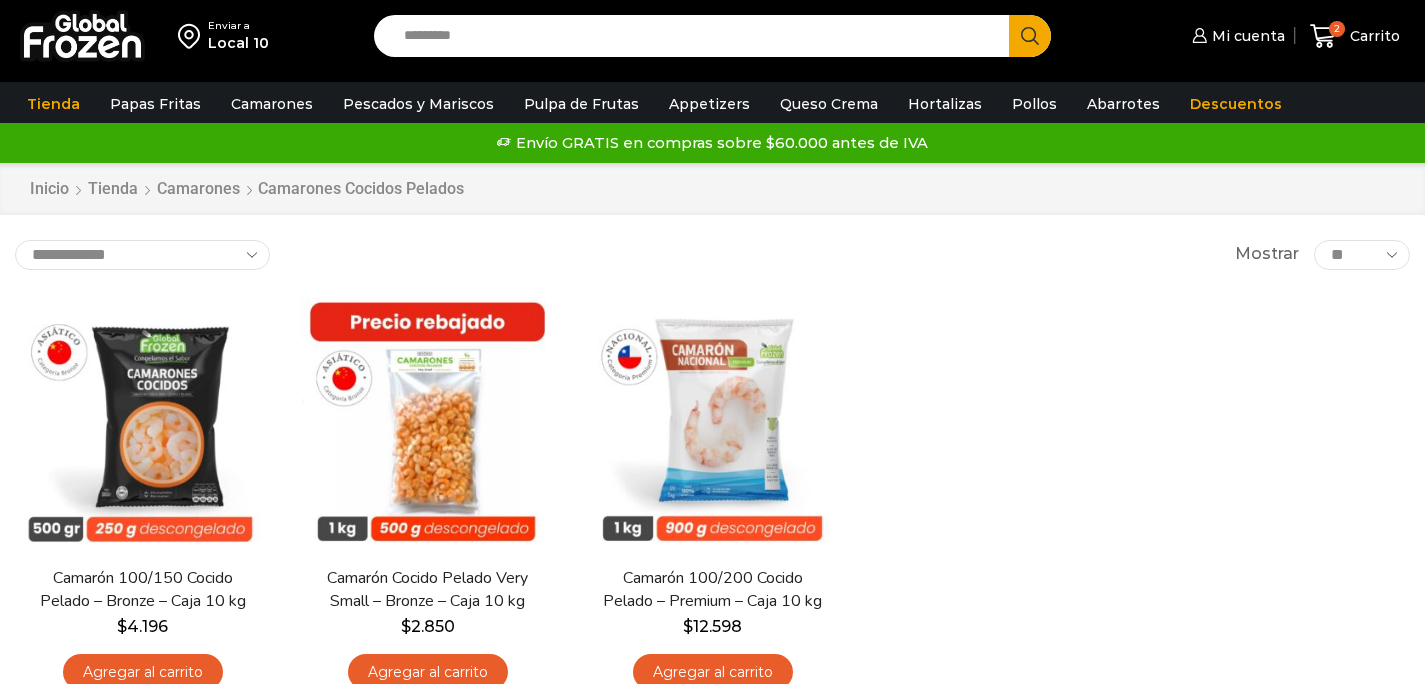 scroll, scrollTop: 0, scrollLeft: 0, axis: both 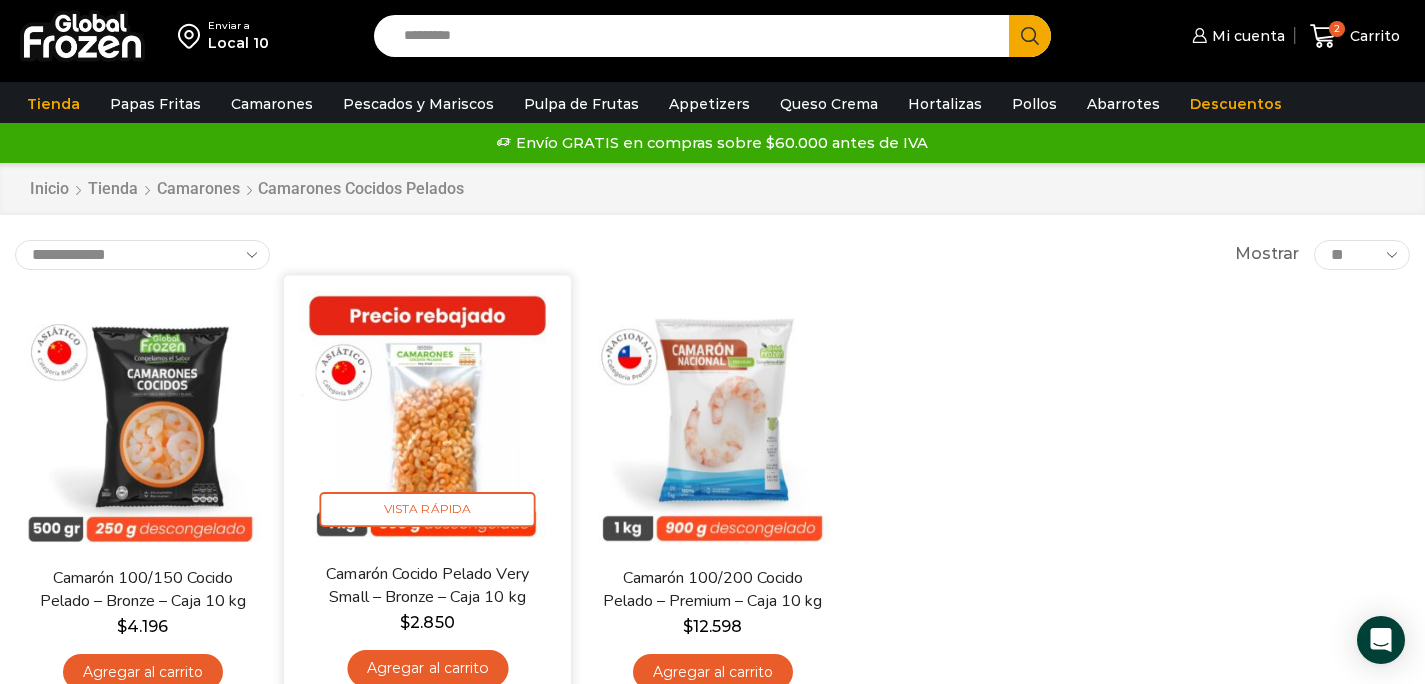 click on "Agregar al carrito" at bounding box center (427, 668) 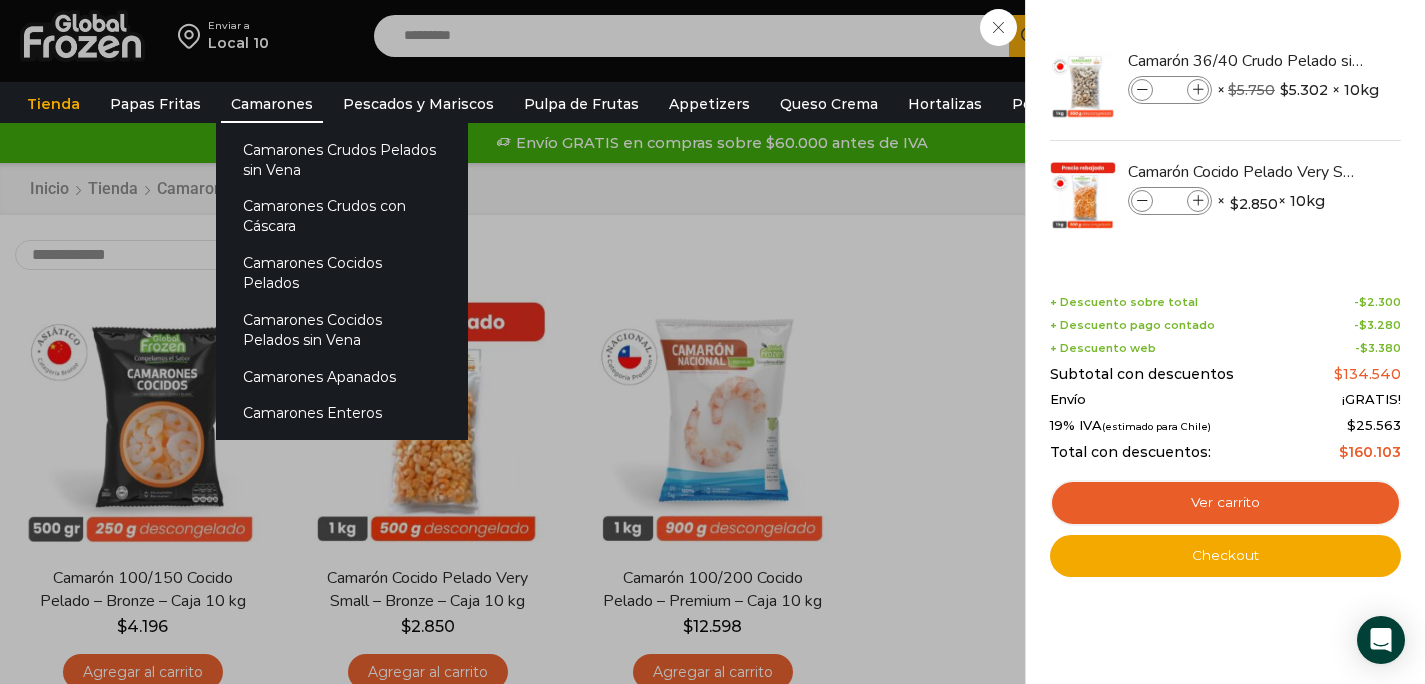 click on "Camarones" at bounding box center (272, 104) 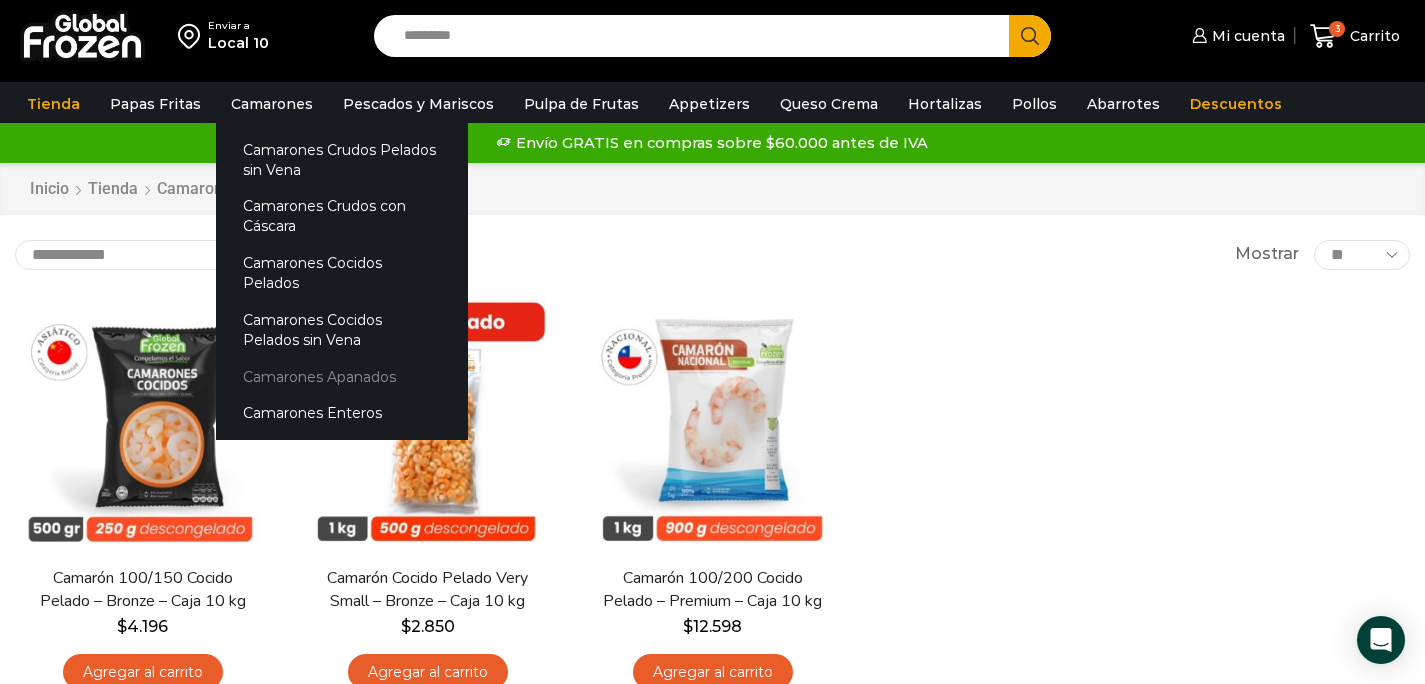 click on "Camarones Apanados" at bounding box center (342, 376) 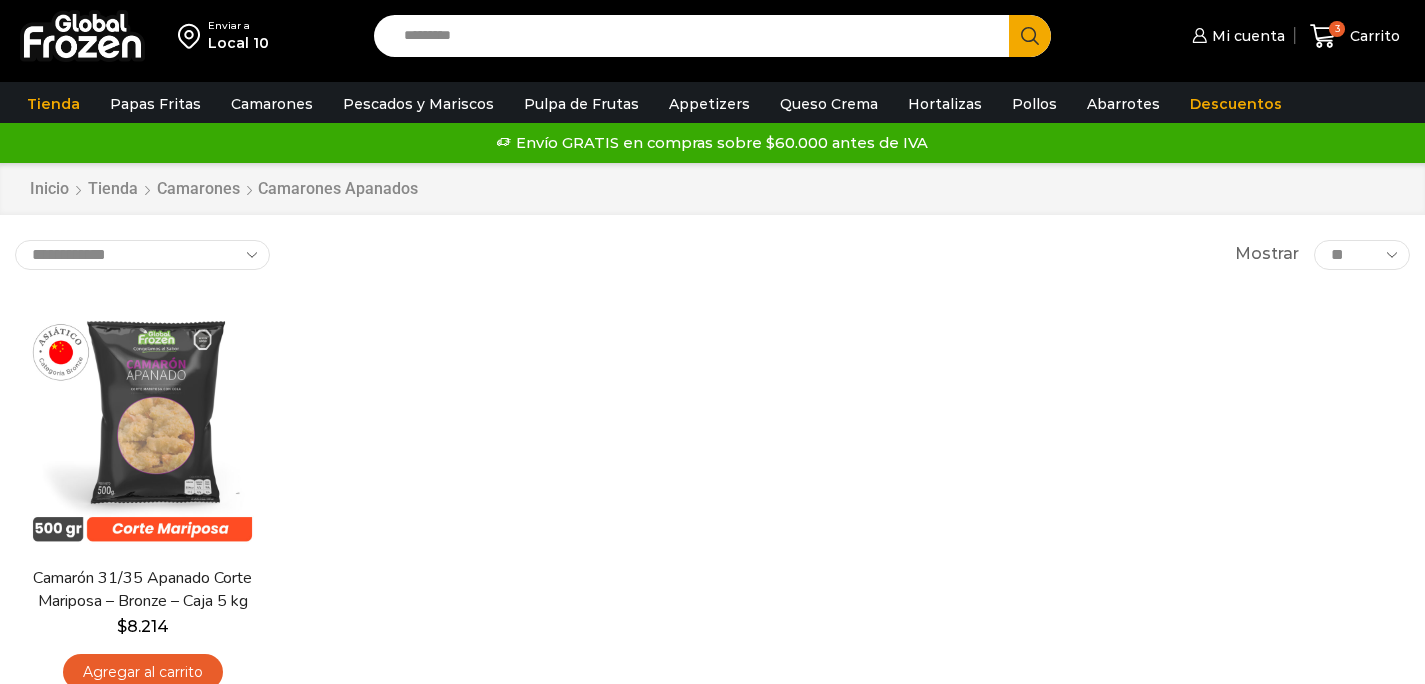 scroll, scrollTop: 0, scrollLeft: 0, axis: both 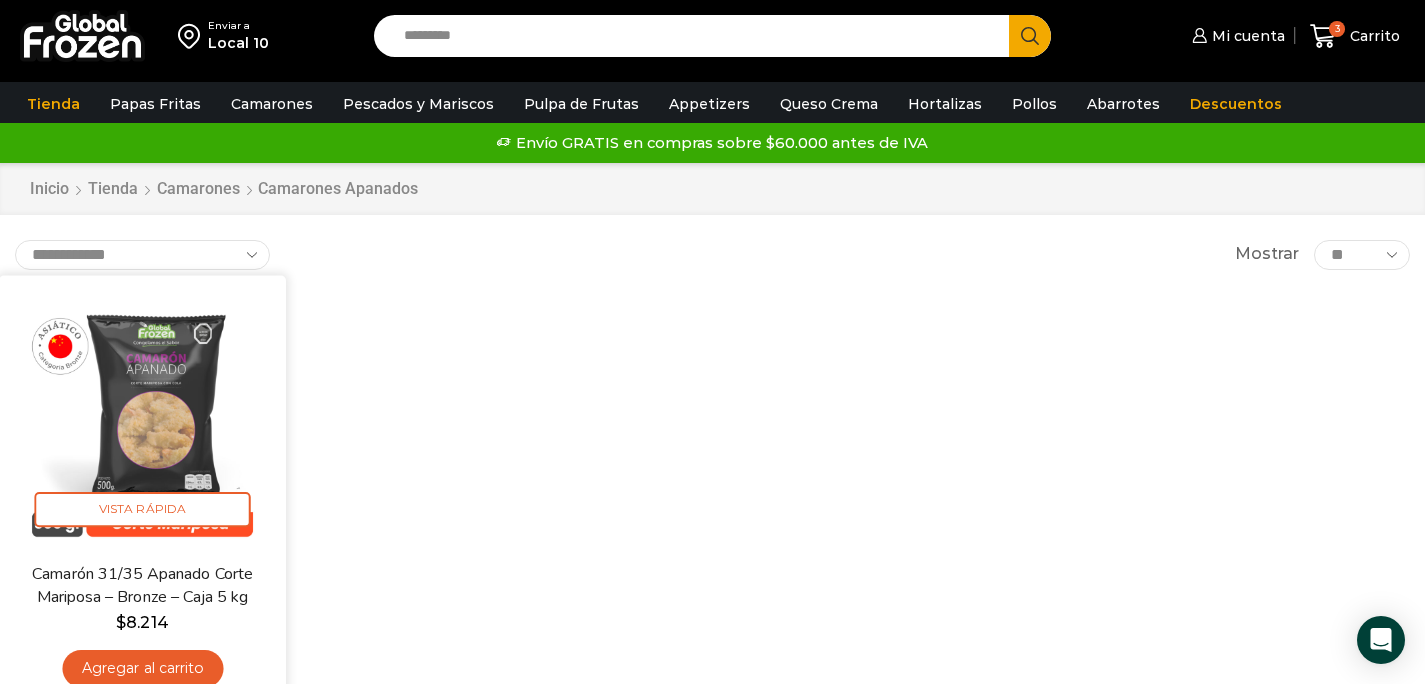 click on "Agregar al carrito" at bounding box center (142, 668) 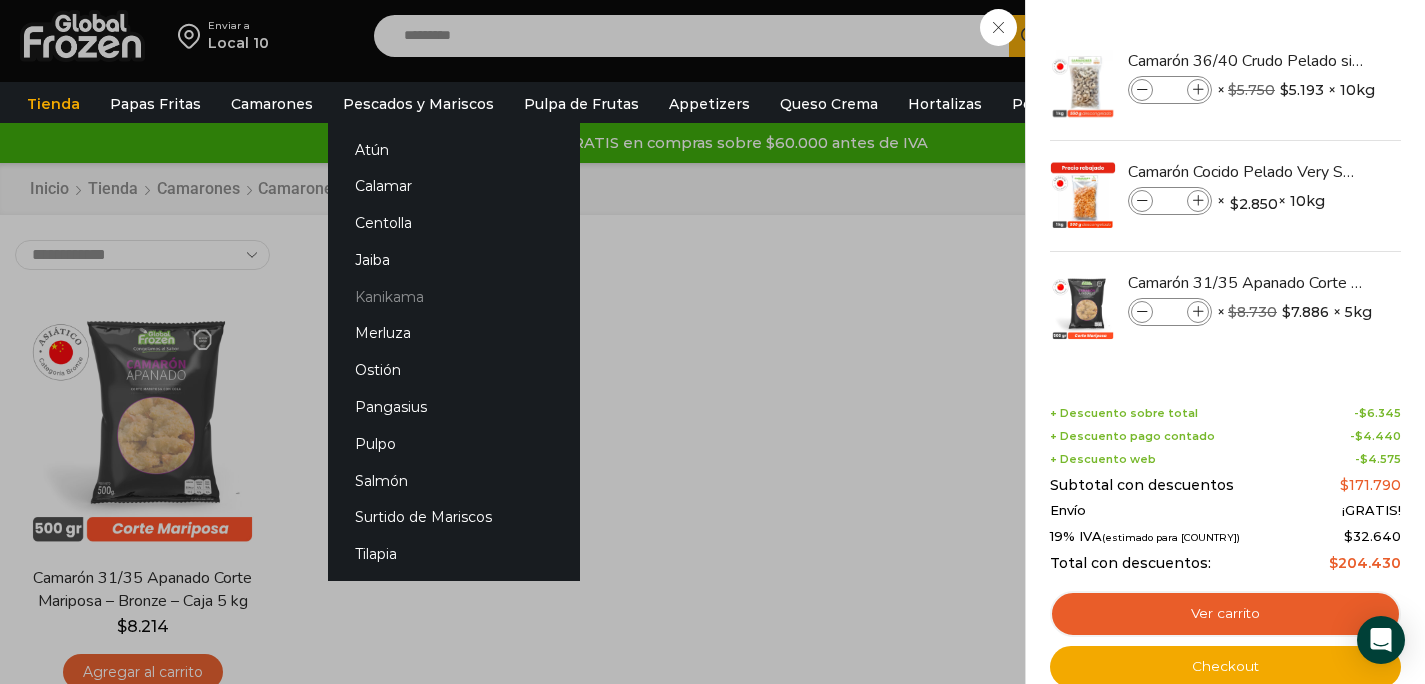 click on "Kanikama" at bounding box center [454, 296] 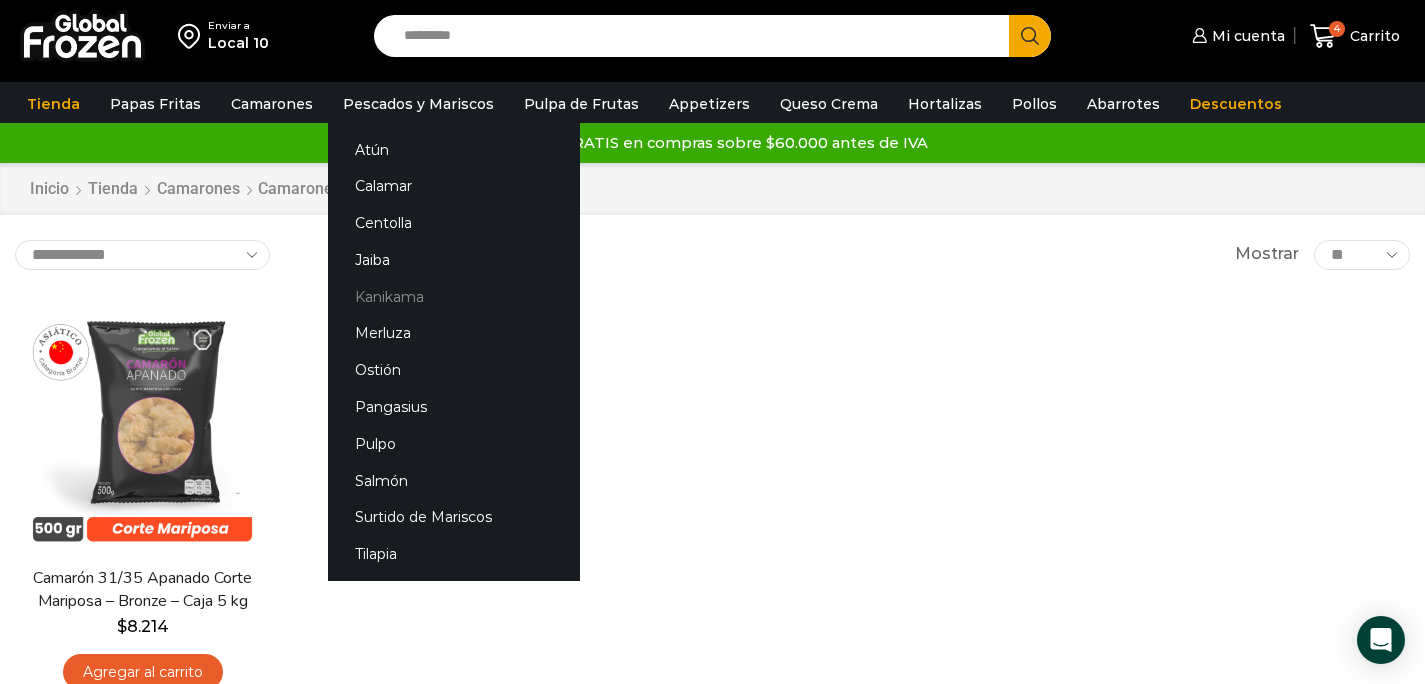 click on "Kanikama" at bounding box center (454, 296) 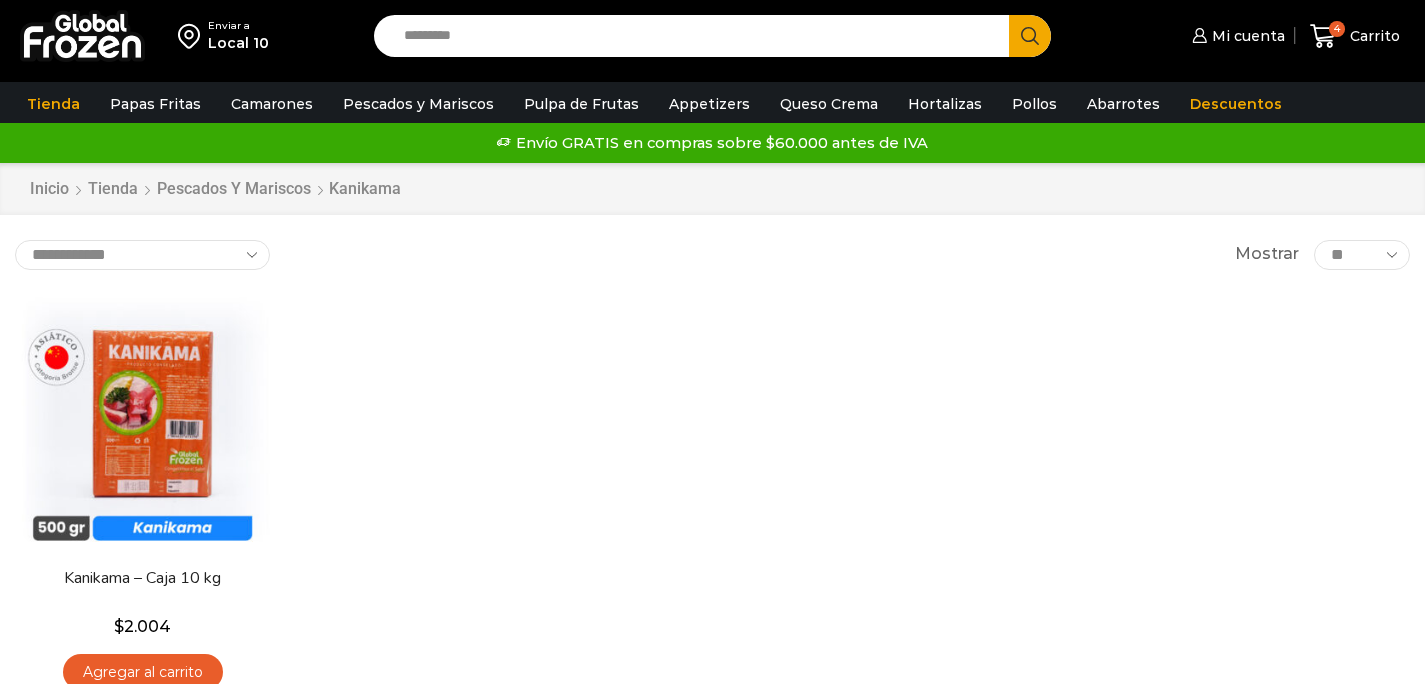 scroll, scrollTop: 0, scrollLeft: 0, axis: both 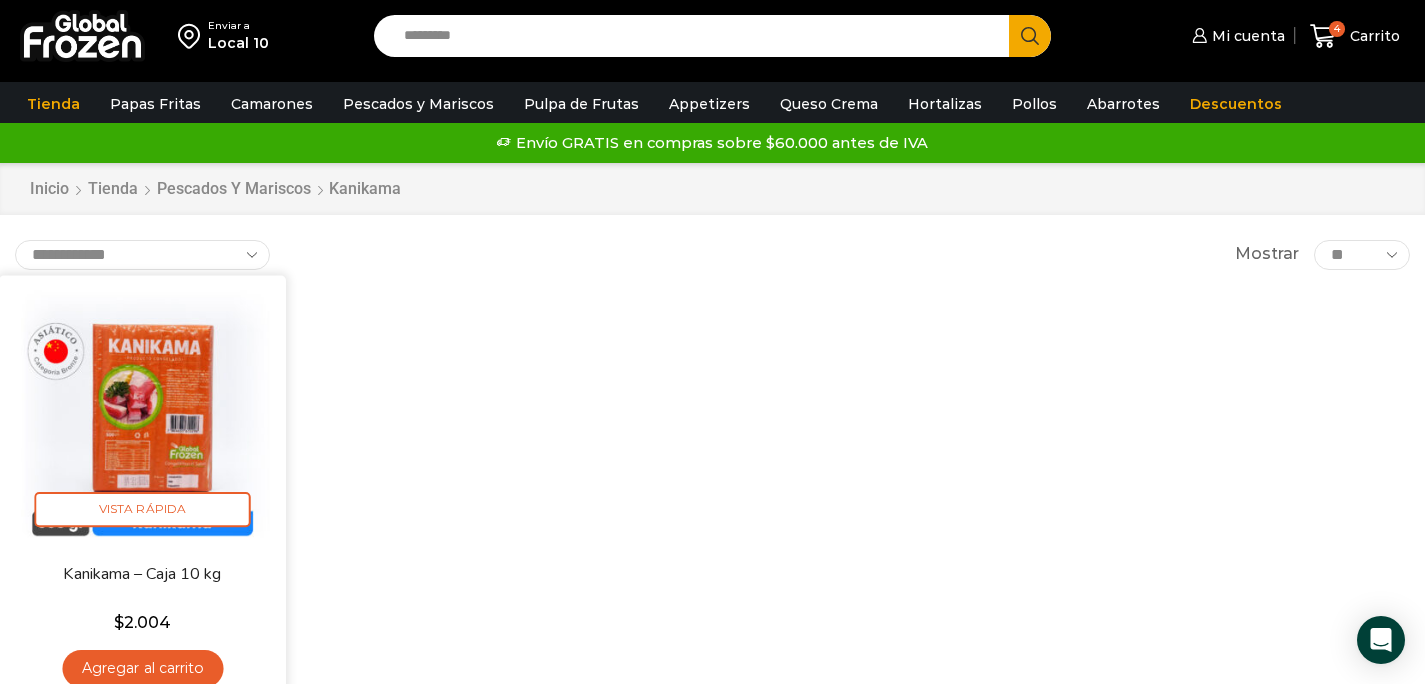 click on "Agregar al carrito" at bounding box center [142, 668] 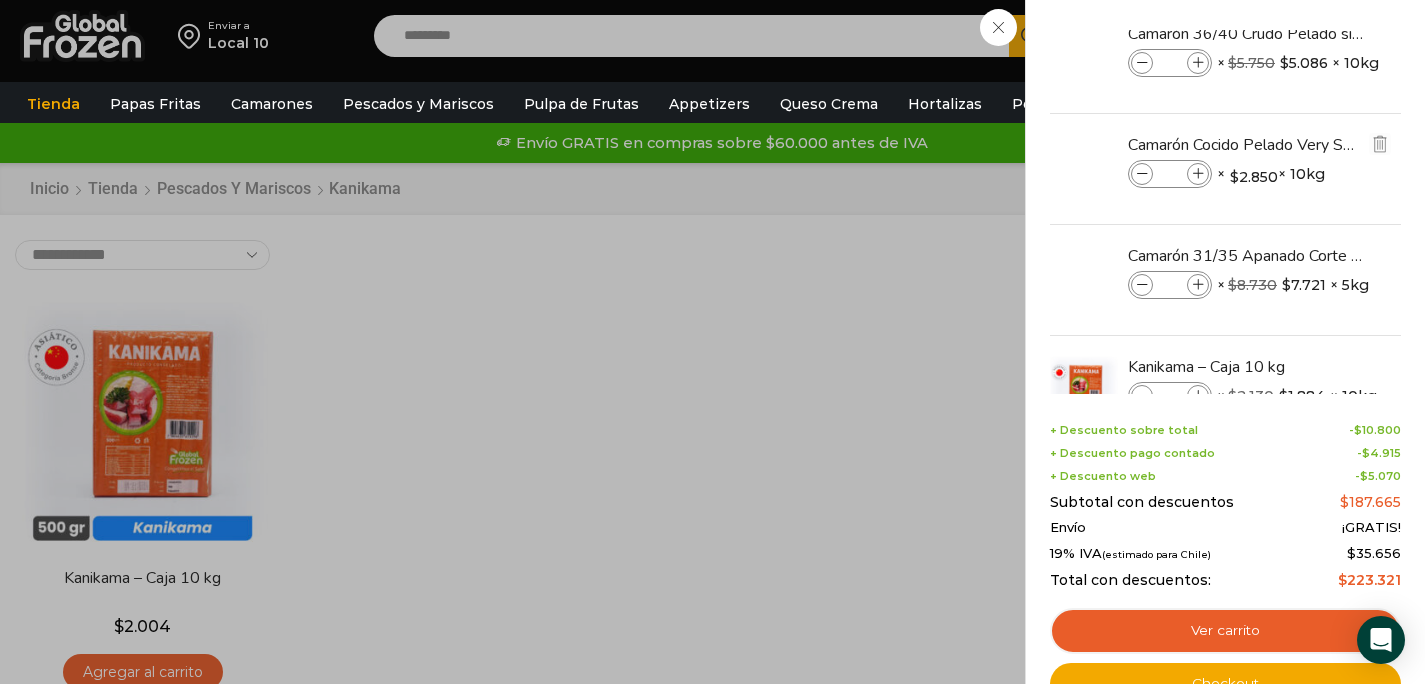 scroll, scrollTop: 94, scrollLeft: 0, axis: vertical 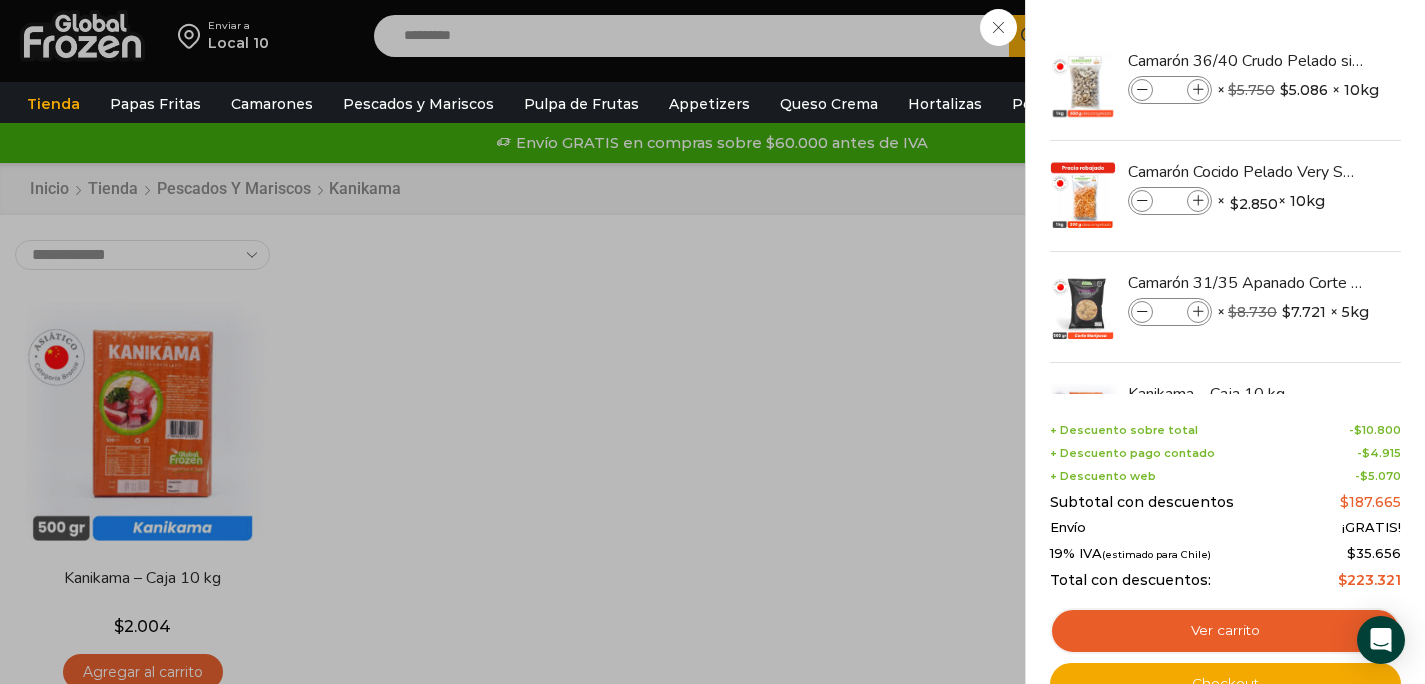 click on "5
Carrito
5
5
Shopping Cart
*" at bounding box center (1355, 36) 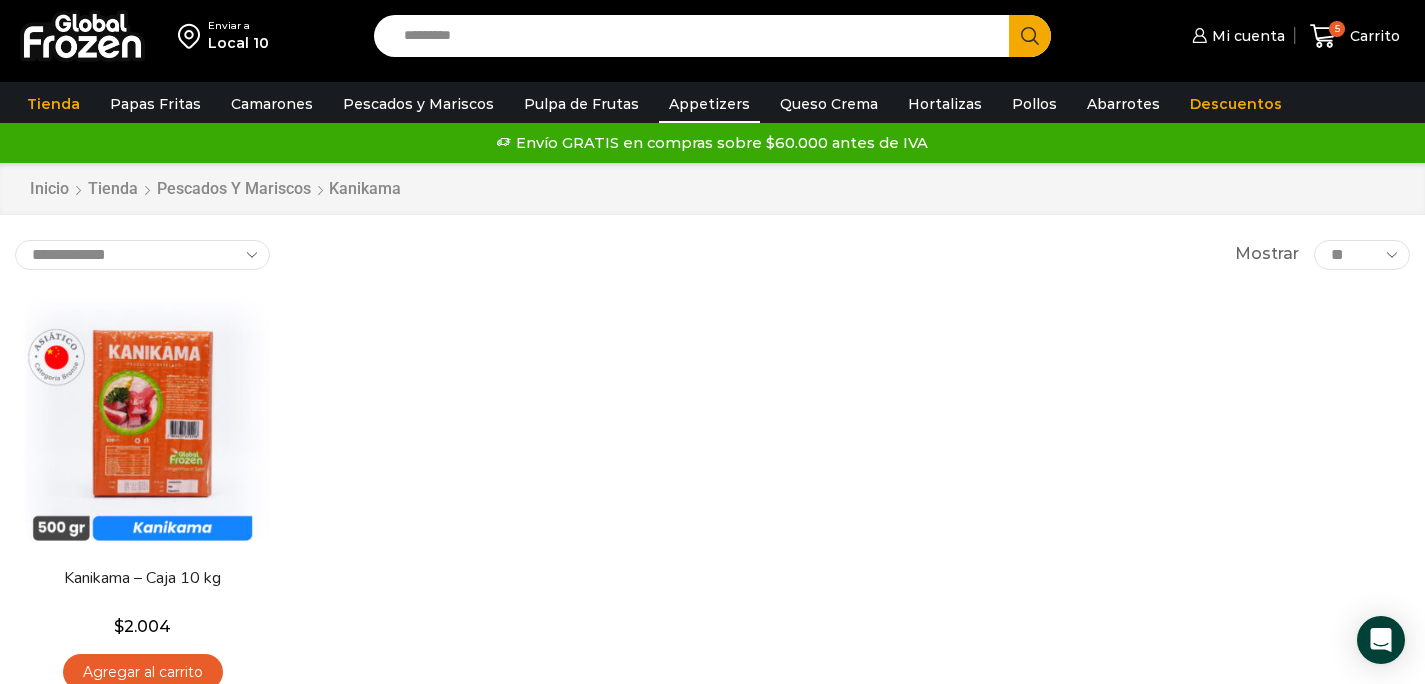 click on "Appetizers" at bounding box center (709, 104) 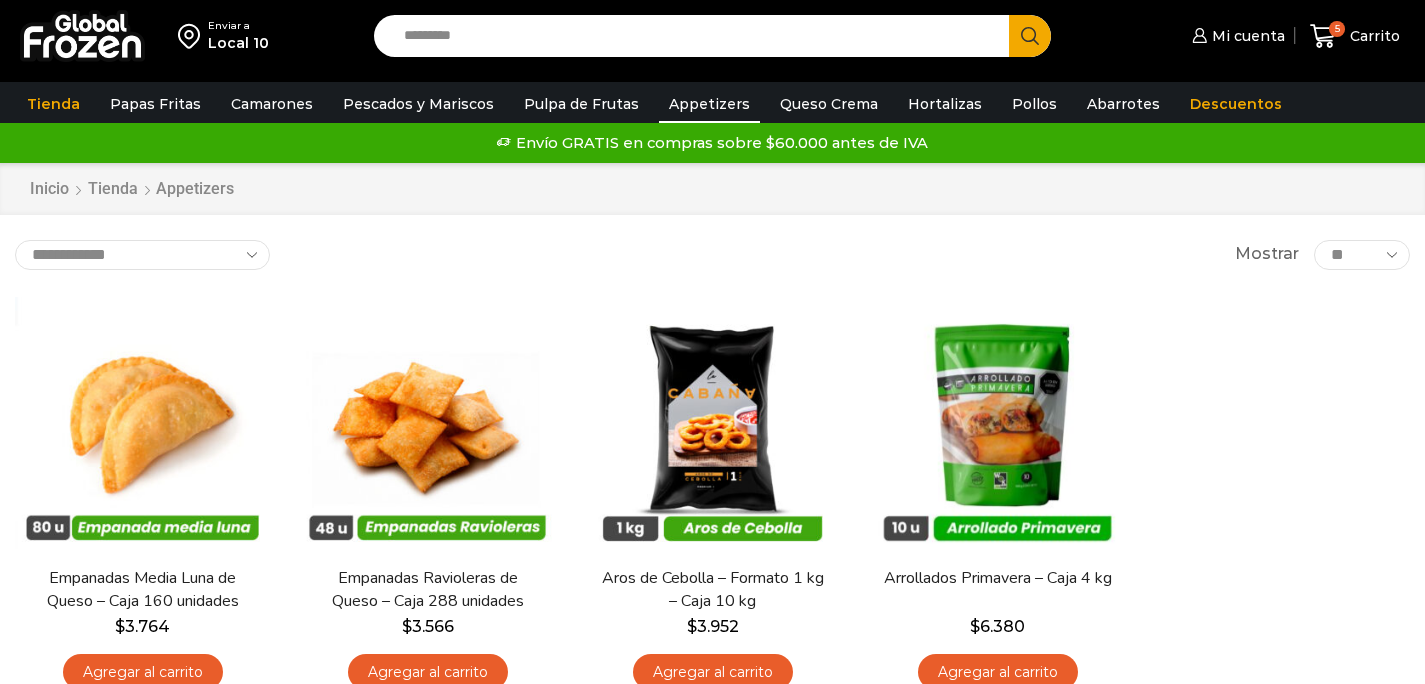 scroll, scrollTop: 0, scrollLeft: 0, axis: both 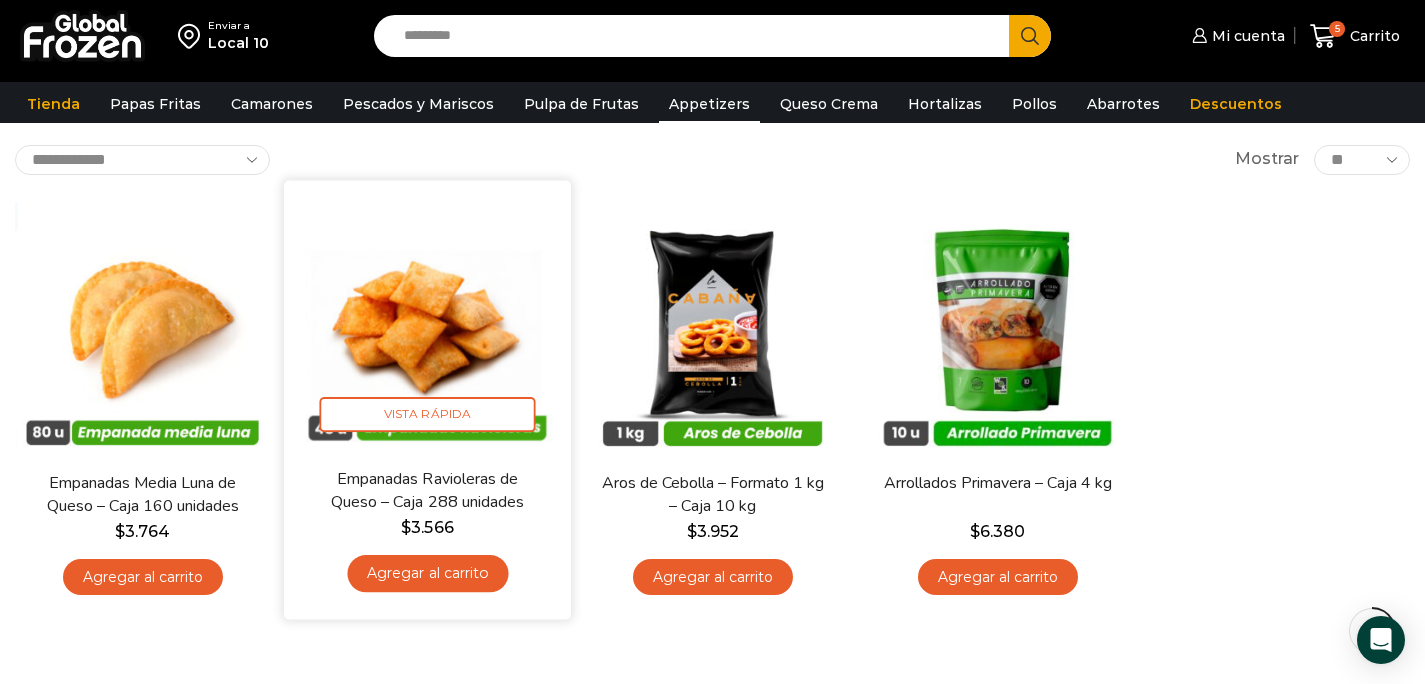 click on "Agregar al carrito" at bounding box center [427, 573] 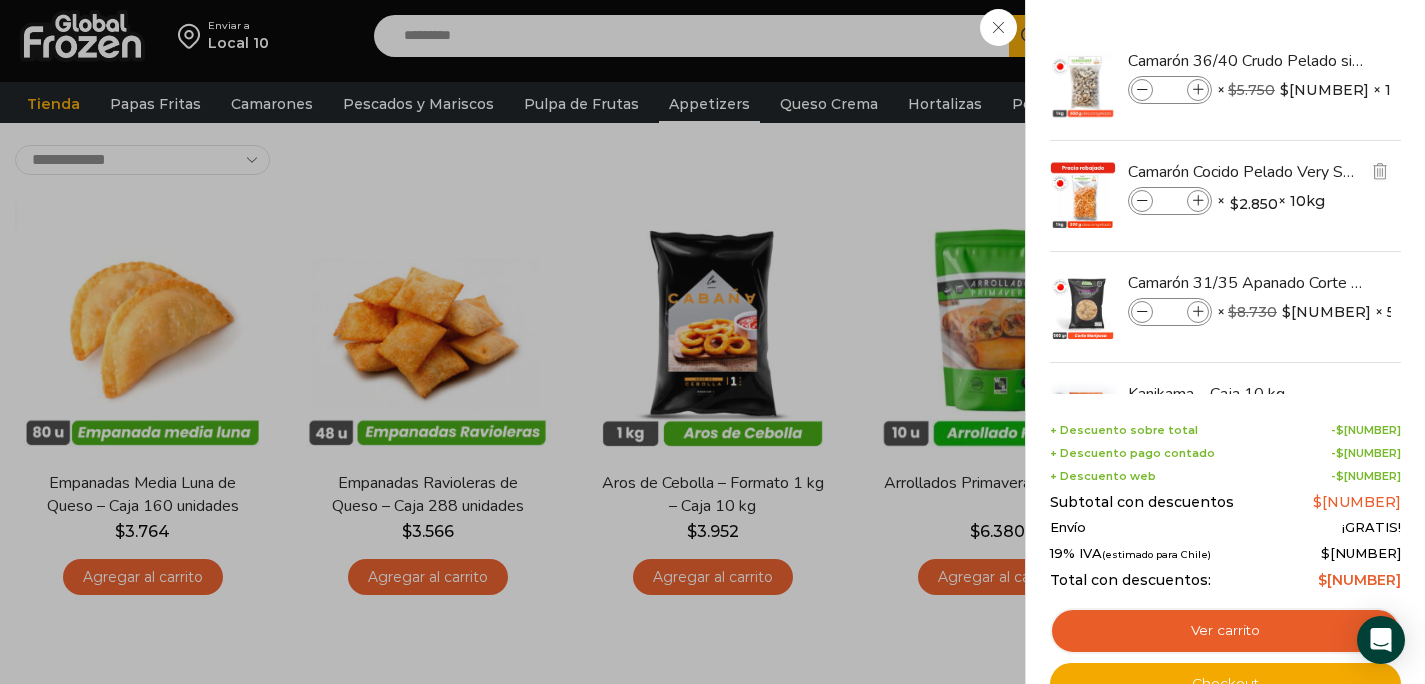 drag, startPoint x: 1397, startPoint y: 113, endPoint x: 1382, endPoint y: 214, distance: 102.10779 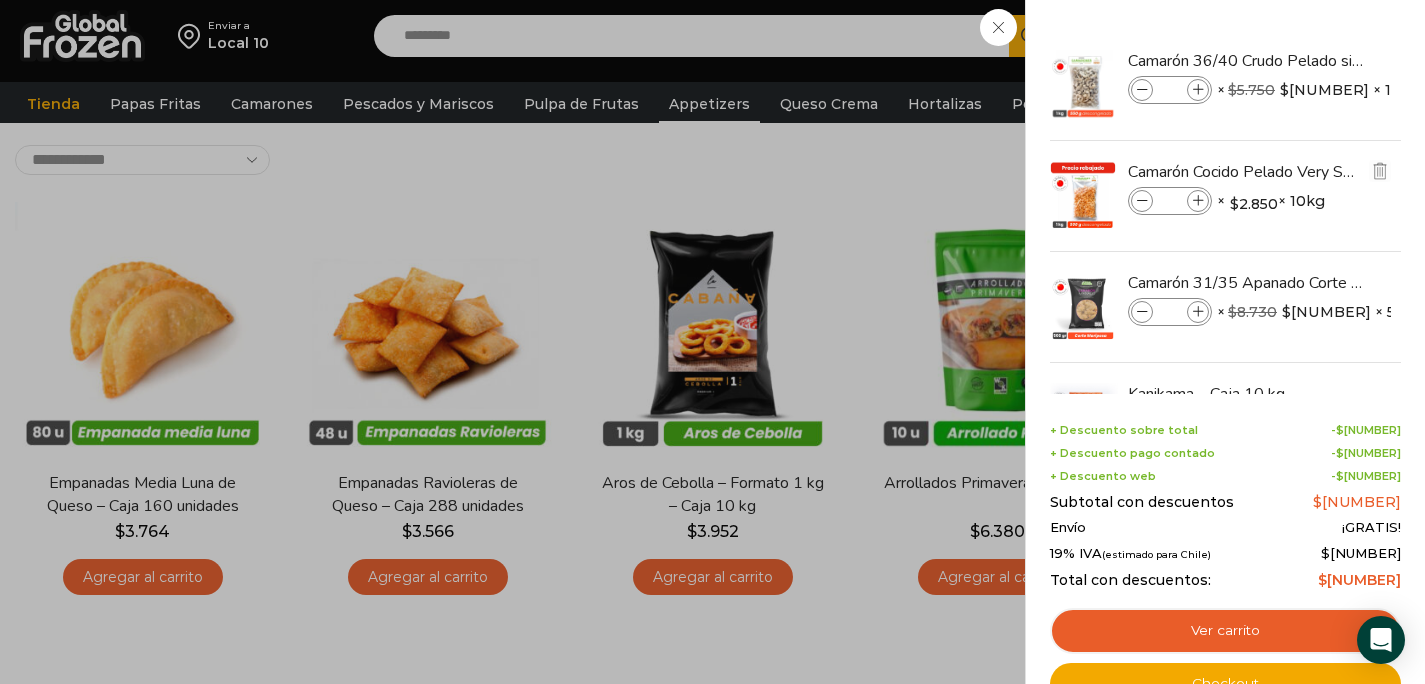 click on "Camarón 36/40 Crudo Pelado sin Vena - Bronze - Caja 10 kg
Camarón 36/40 Crudo Pelado sin Vena - Bronze - Caja 10 kg cantidad
*
×  [PRICE]   Original price was: [PRICE]. [PRICE] Current price is: [PRICE].  × 10kg 2 ×  [PRICE]   Original price was: [PRICE]. [PRICE] Current price is: [PRICE].  × 10kg
SKU:                                                 PM04001019" at bounding box center [1225, 307] 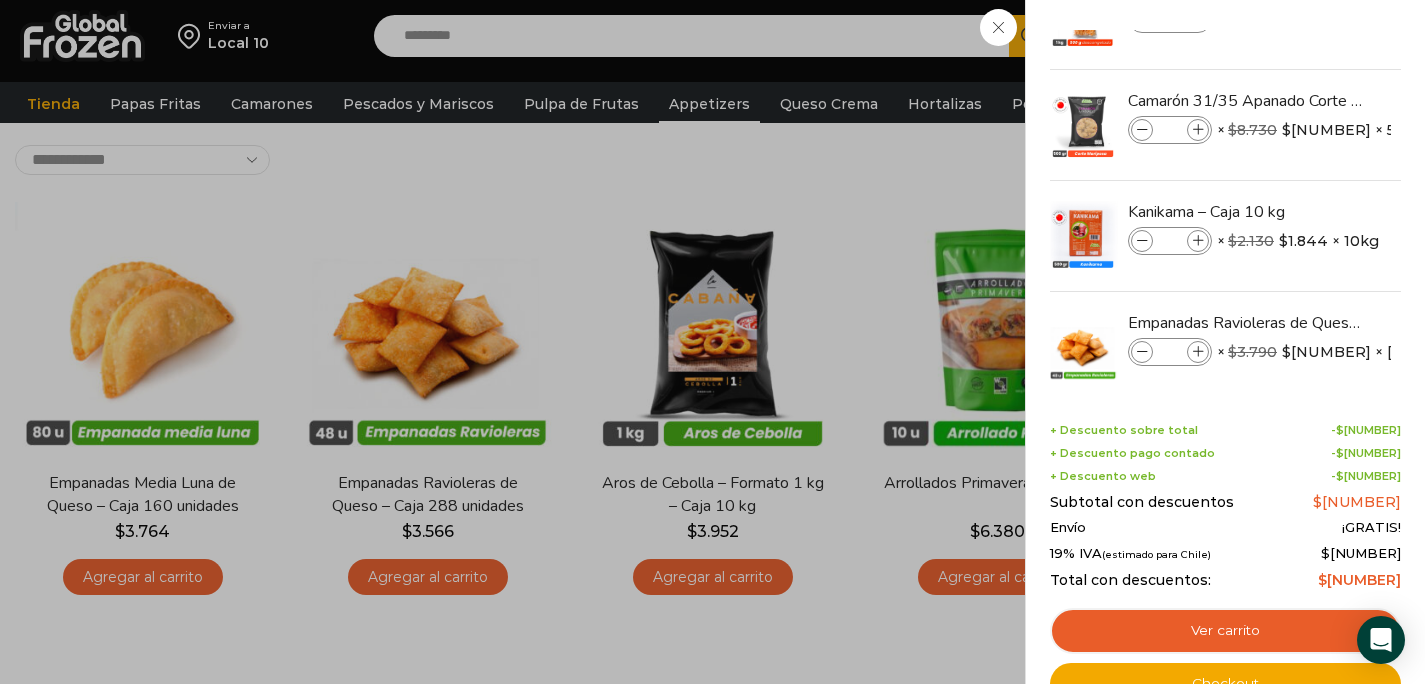 scroll, scrollTop: 205, scrollLeft: 0, axis: vertical 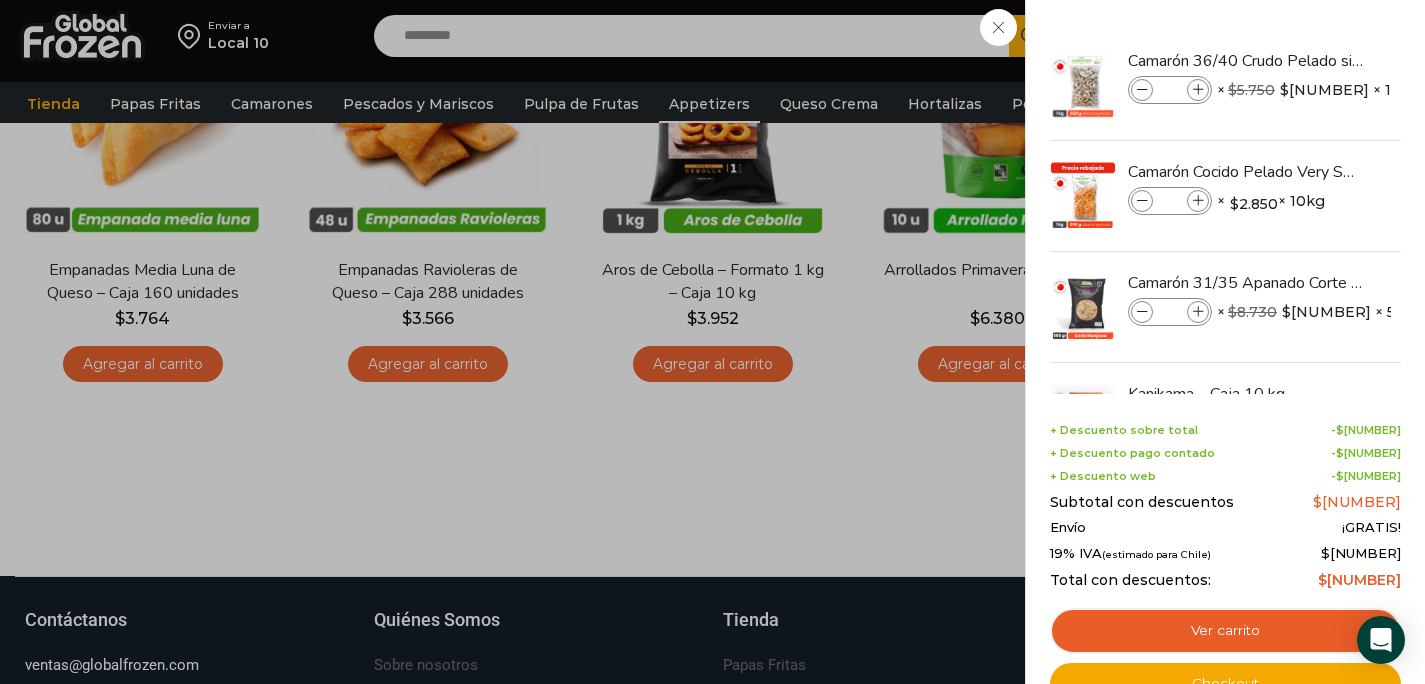 click on "6
Carrito
6
6
Shopping Cart
*" at bounding box center (1355, 36) 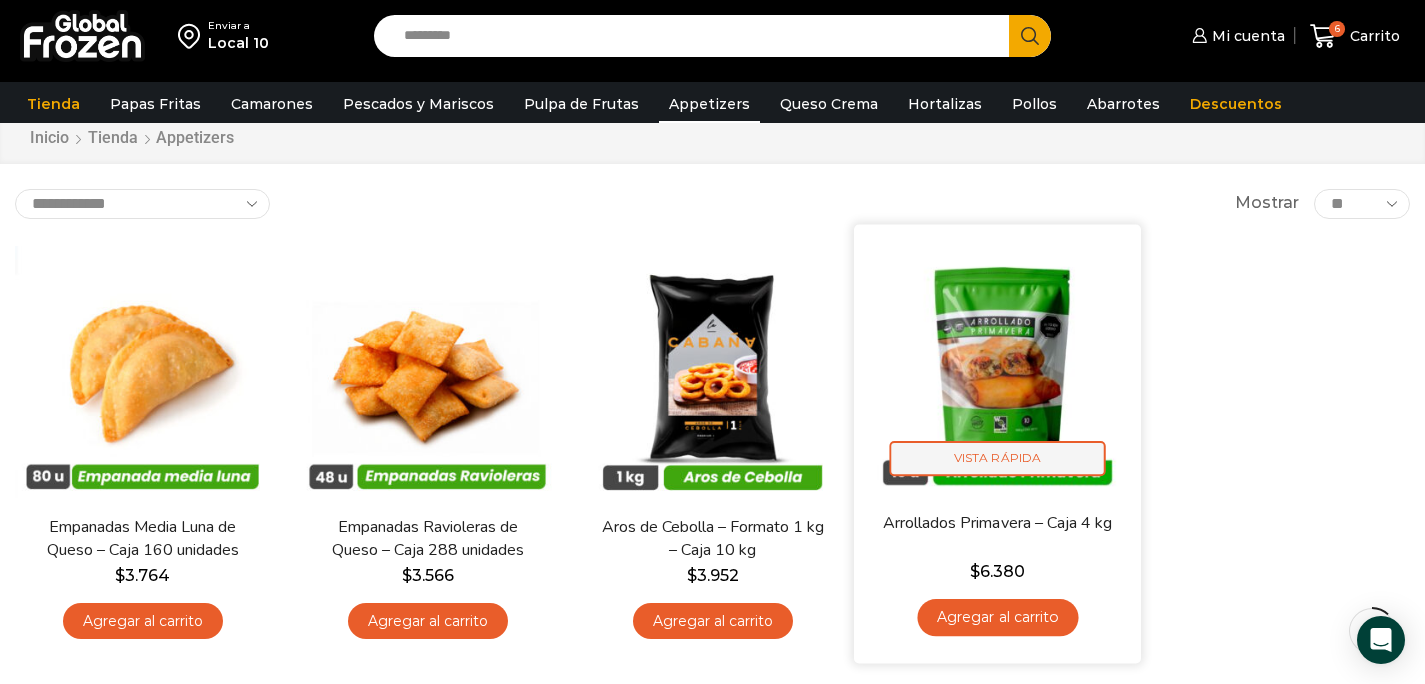 scroll, scrollTop: 56, scrollLeft: 0, axis: vertical 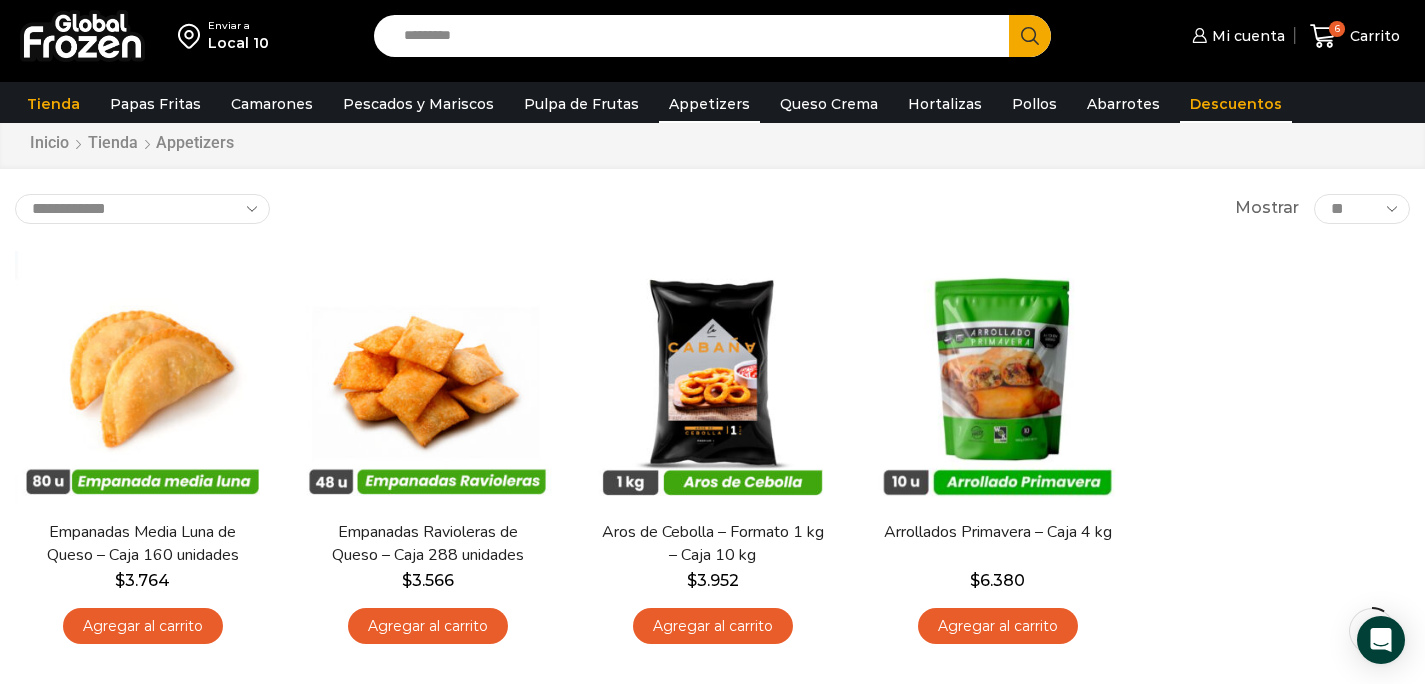 click on "Descuentos" at bounding box center (1236, 104) 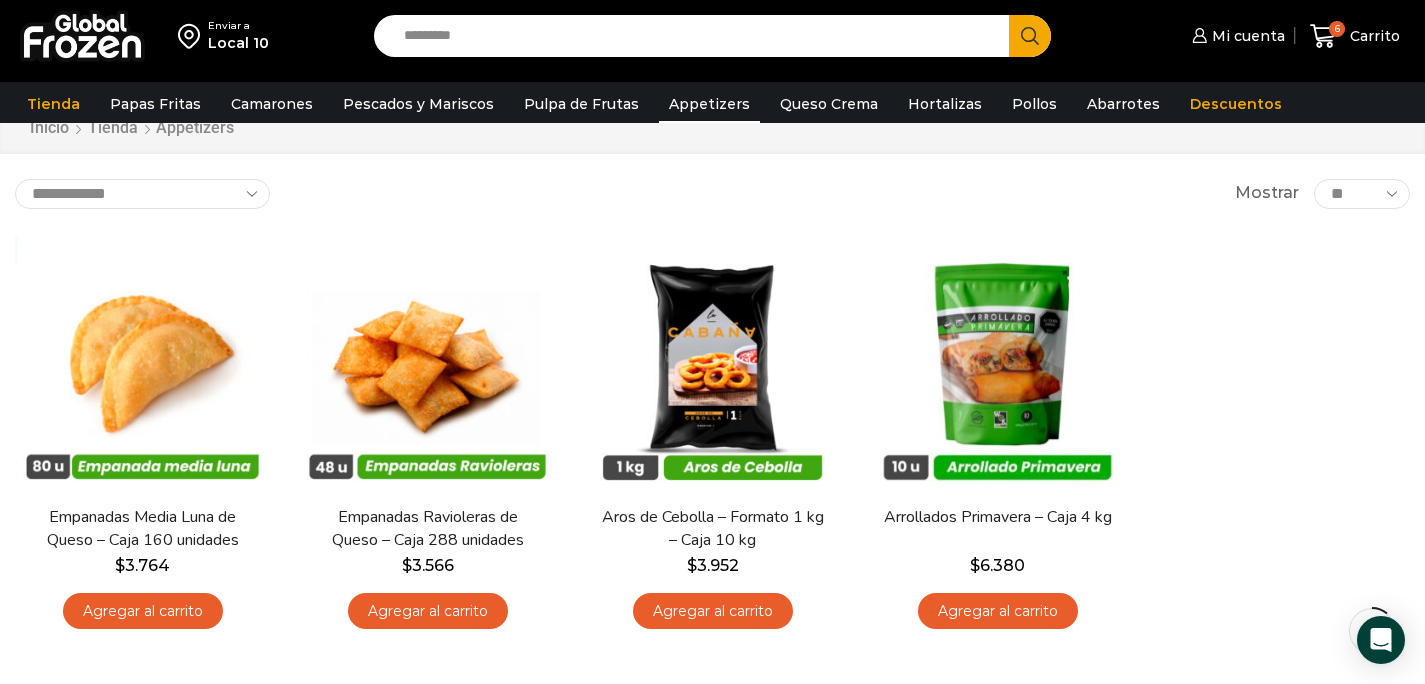 scroll, scrollTop: 65, scrollLeft: 0, axis: vertical 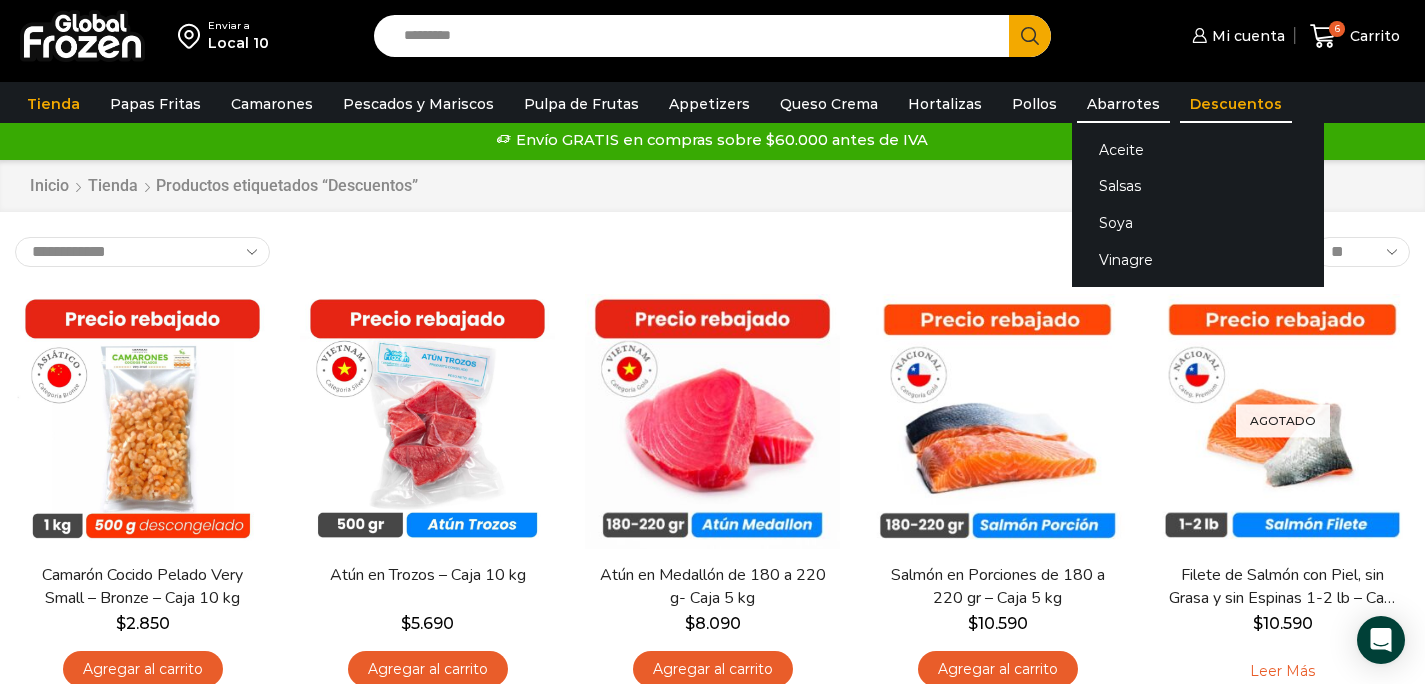click on "Abarrotes" at bounding box center (1123, 104) 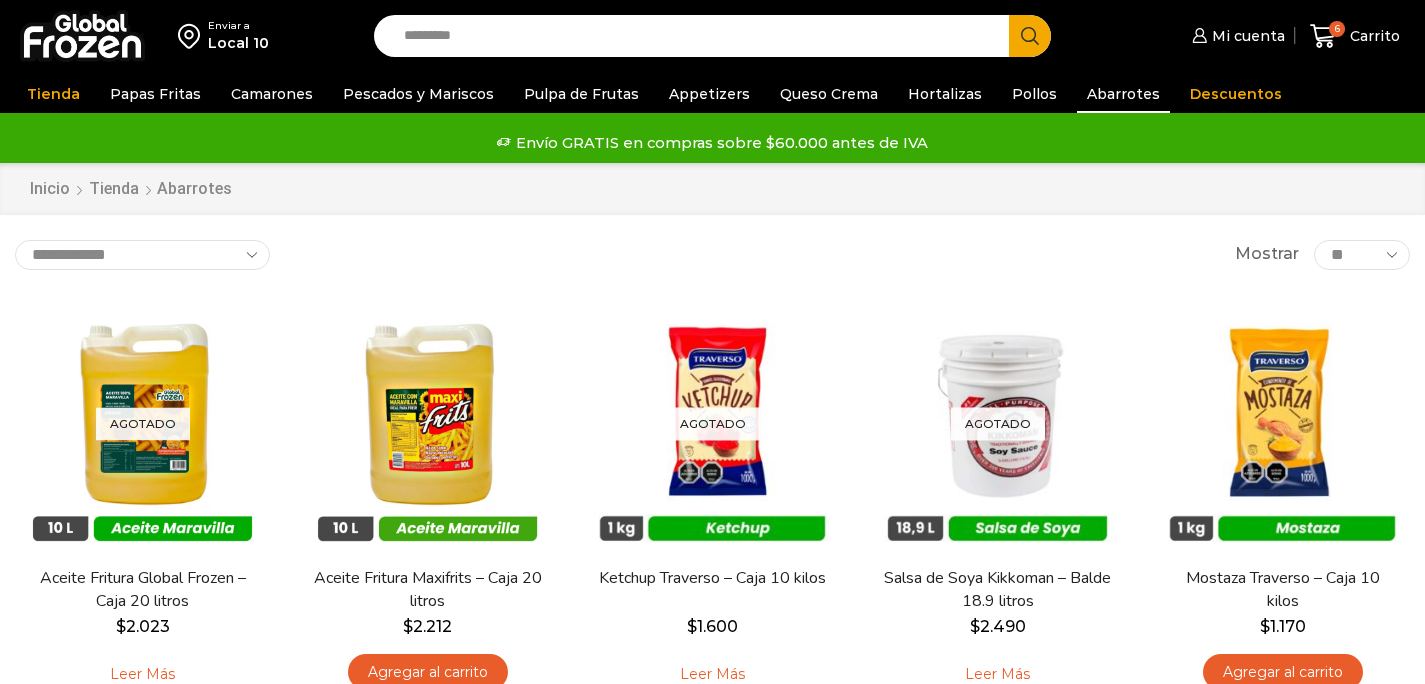 scroll, scrollTop: 0, scrollLeft: 0, axis: both 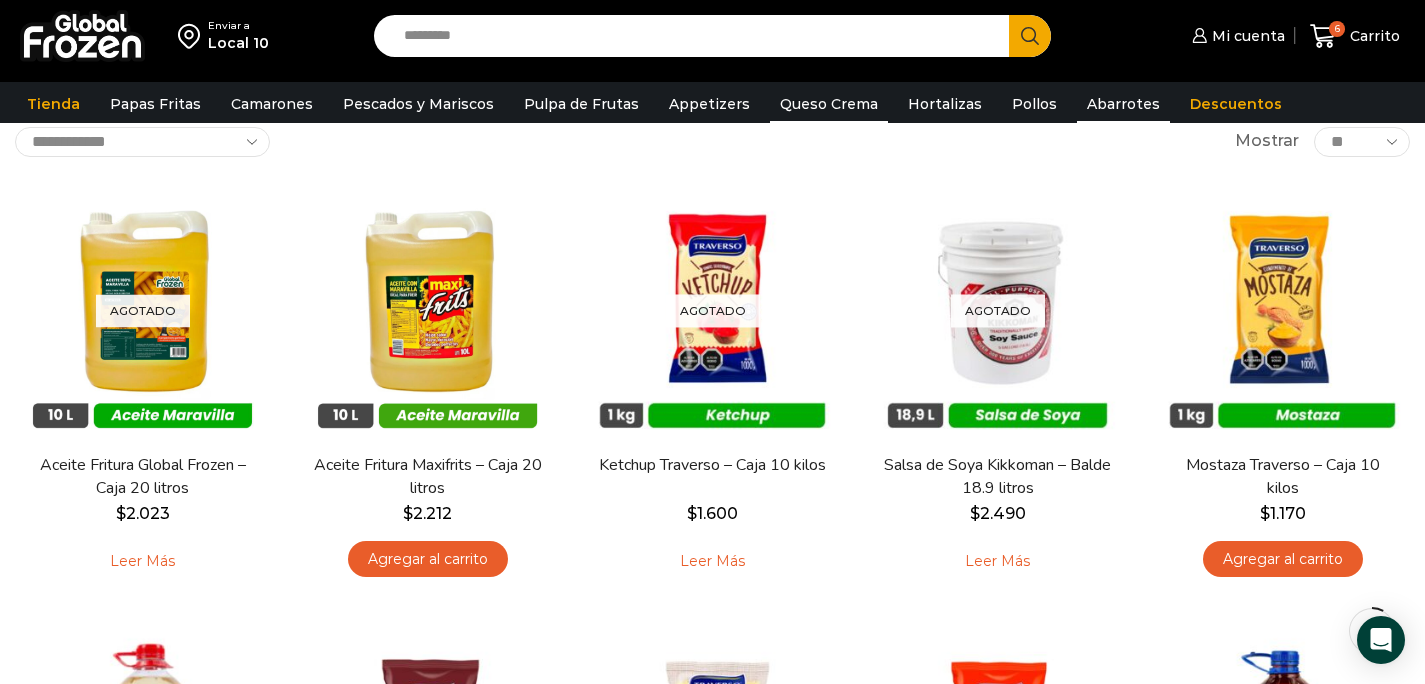 click on "Queso Crema" at bounding box center (829, 104) 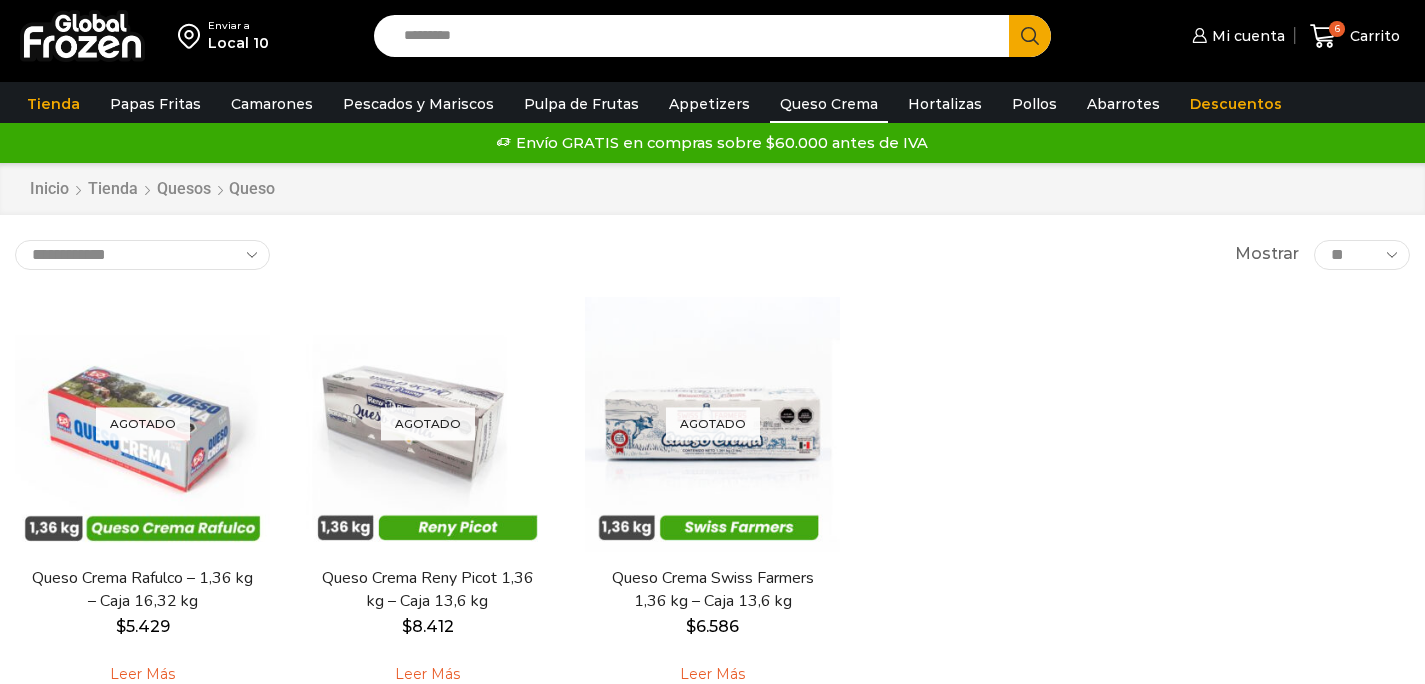 scroll, scrollTop: 0, scrollLeft: 0, axis: both 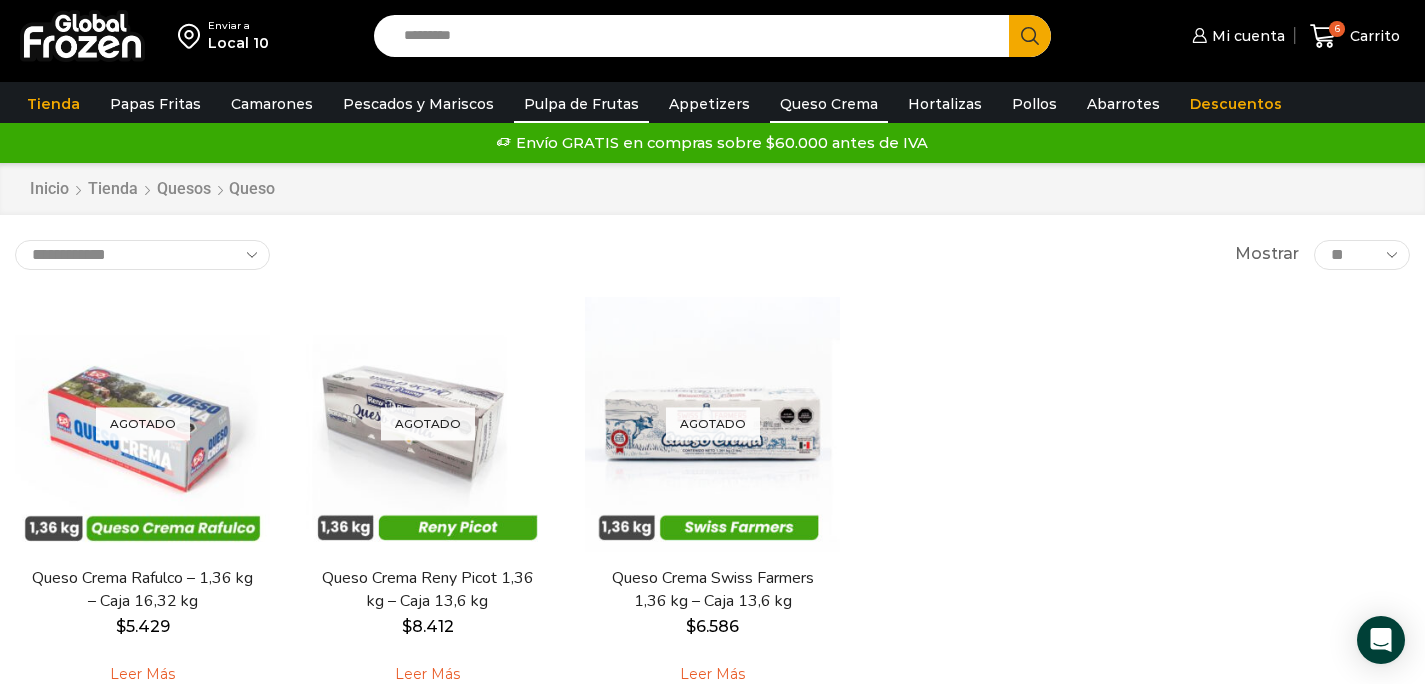 click on "Pulpa de Frutas" at bounding box center (581, 104) 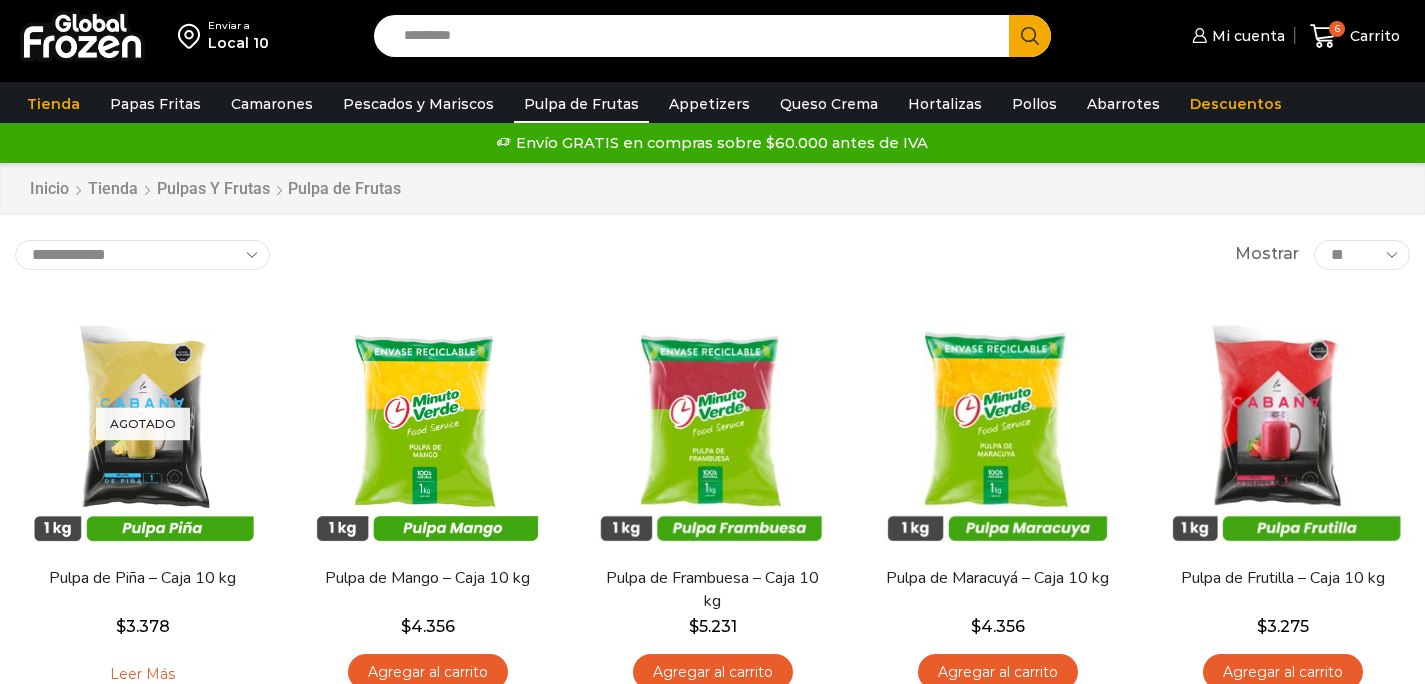 scroll, scrollTop: 0, scrollLeft: 0, axis: both 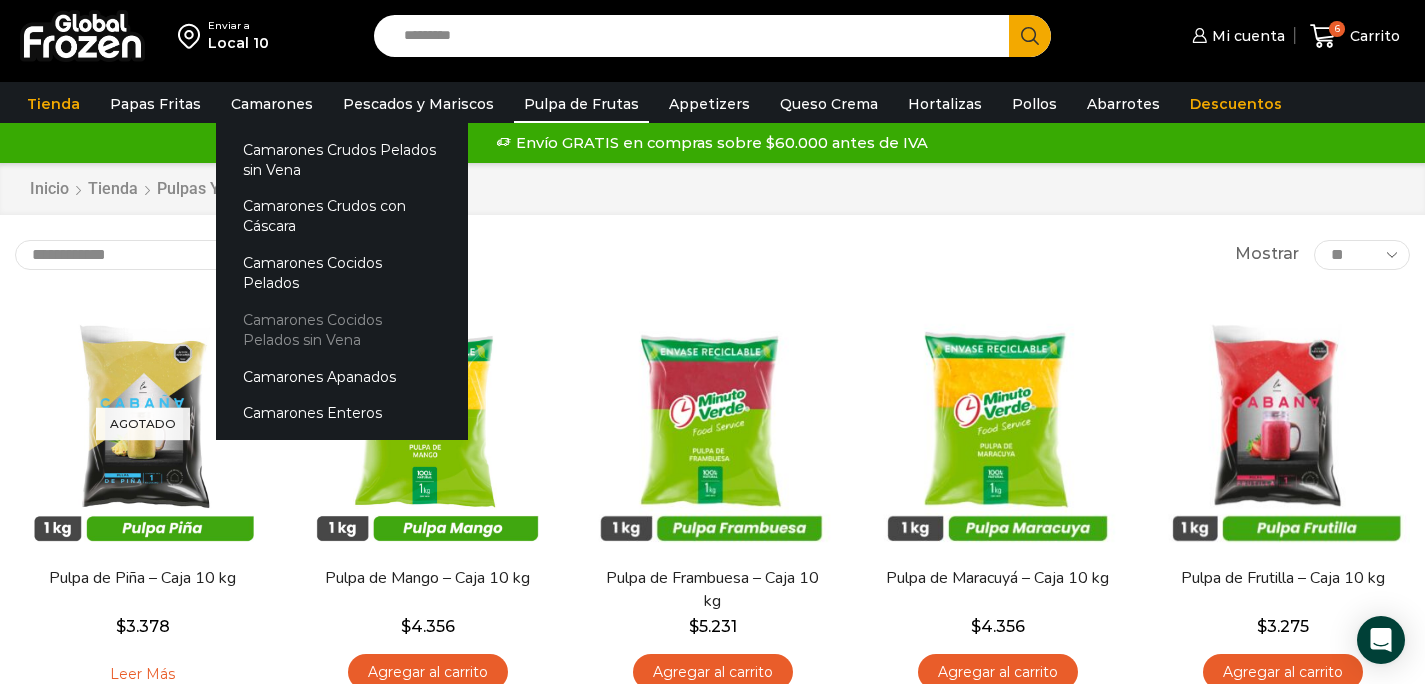 click on "Camarones Cocidos Pelados sin Vena" at bounding box center [342, 330] 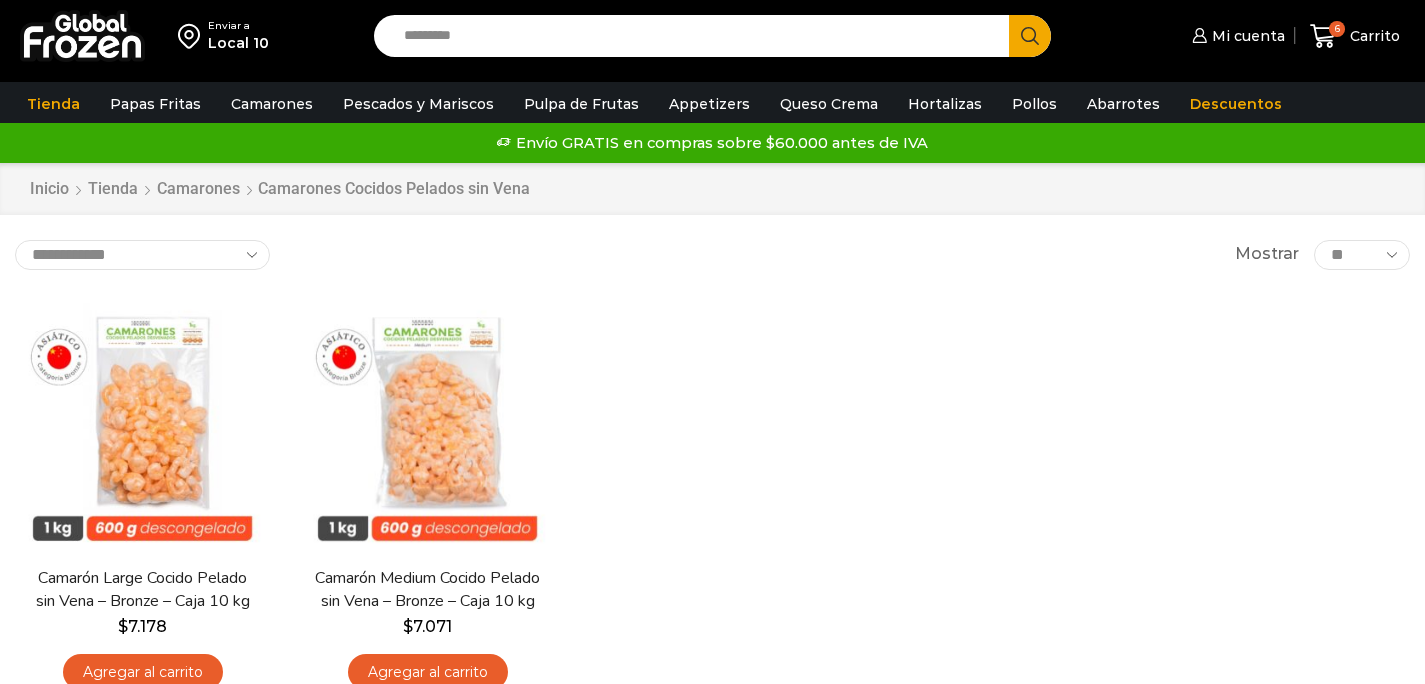 scroll, scrollTop: 0, scrollLeft: 0, axis: both 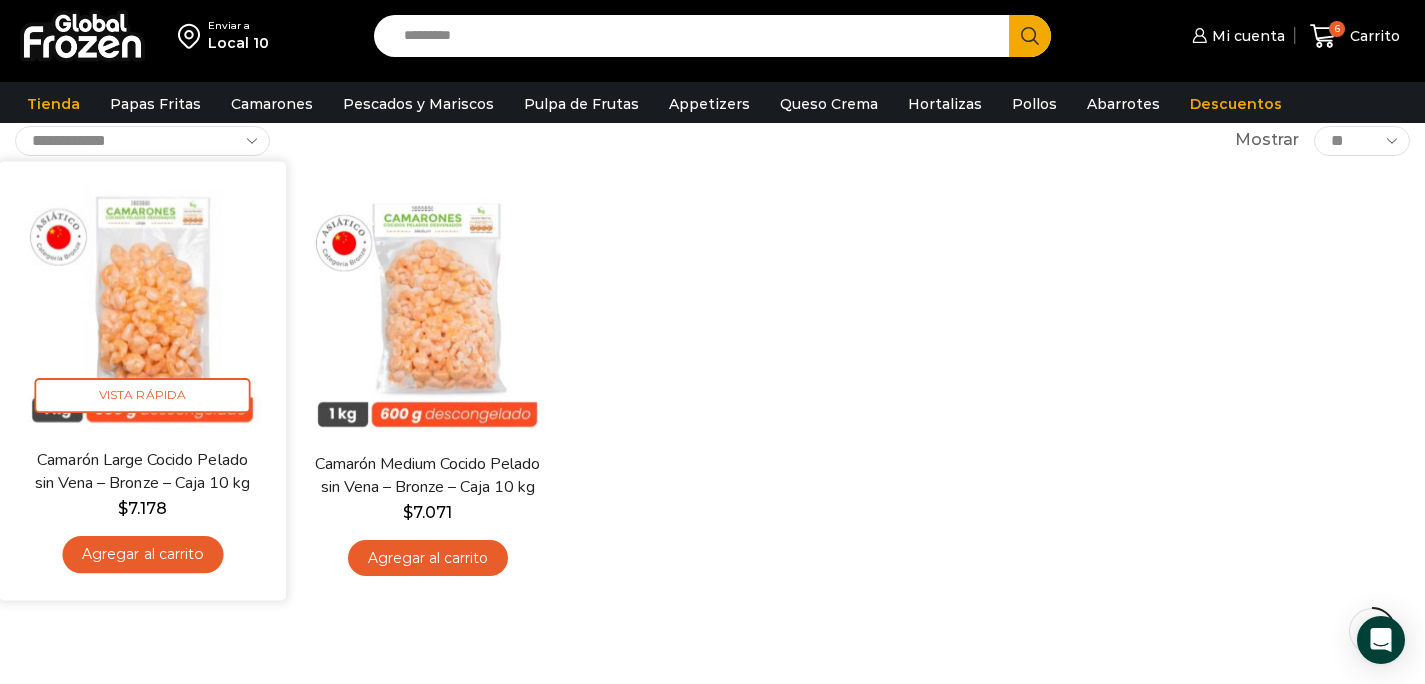 click on "Agregar al carrito" at bounding box center (142, 554) 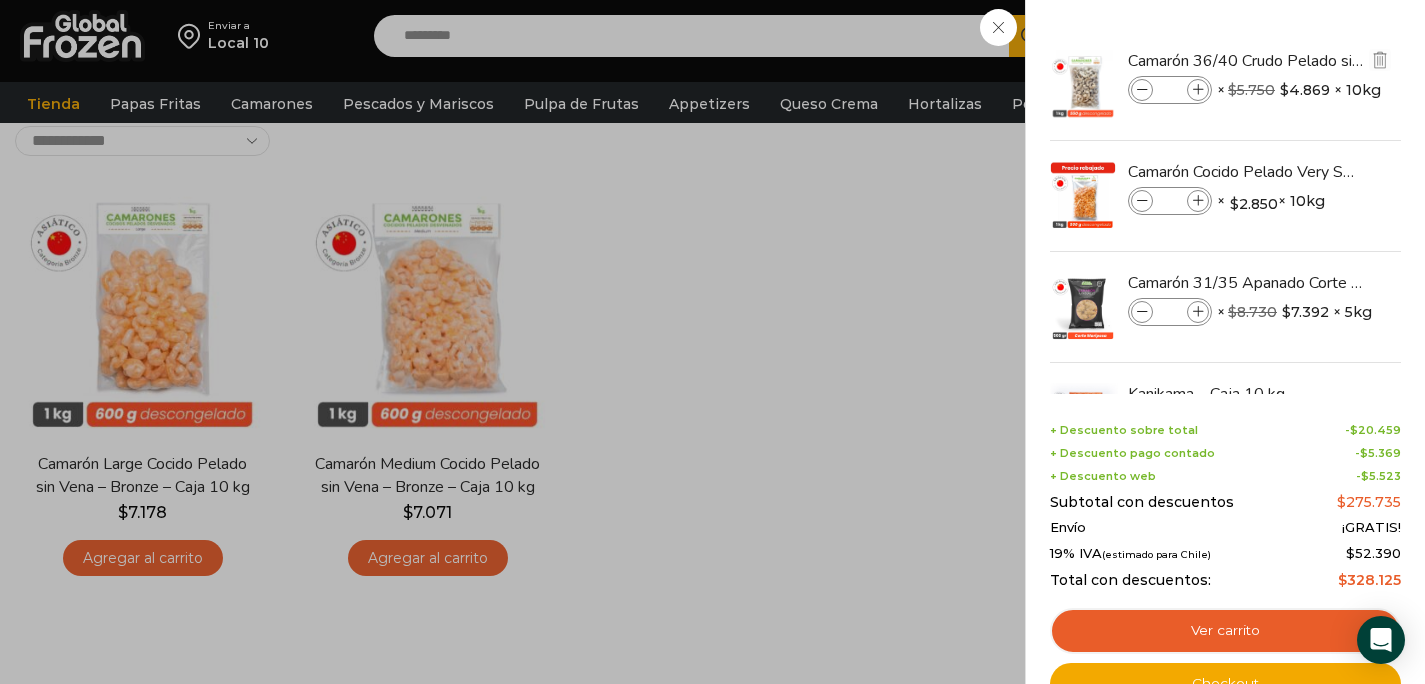 click on "Camarón 36/40 Crudo Pelado sin Vena - Bronze - Caja 10 kg
Camarón 36/40 Crudo Pelado sin Vena - Bronze - Caja 10 kg cantidad
*
×  $ 5.750   Original price was: $5.750. $ 4.869 Current price is: $4.869.  × 10kg 2 ×  $ 5.750   Original price was: $5.750. $ 4.869 Current price is: $4.869.  × 10kg
SKU:                                                 PM04001019" at bounding box center (1225, 85) 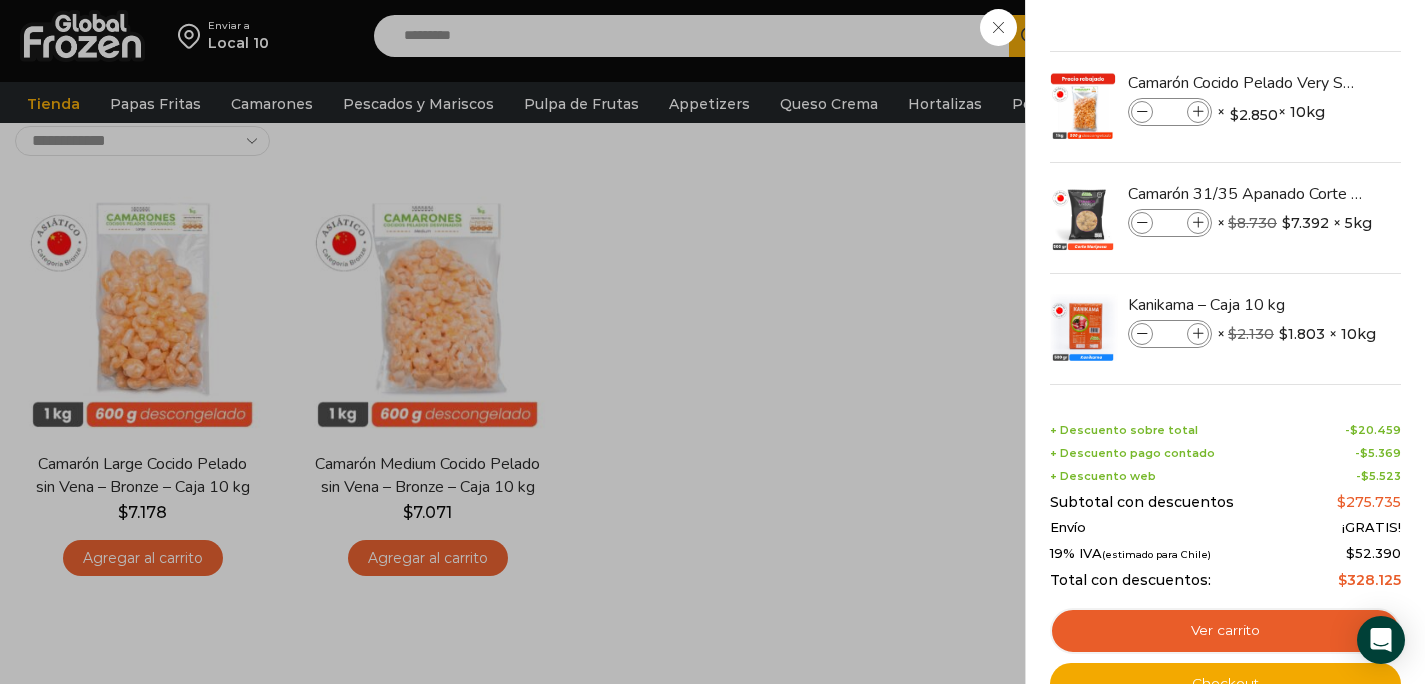 scroll, scrollTop: 316, scrollLeft: 0, axis: vertical 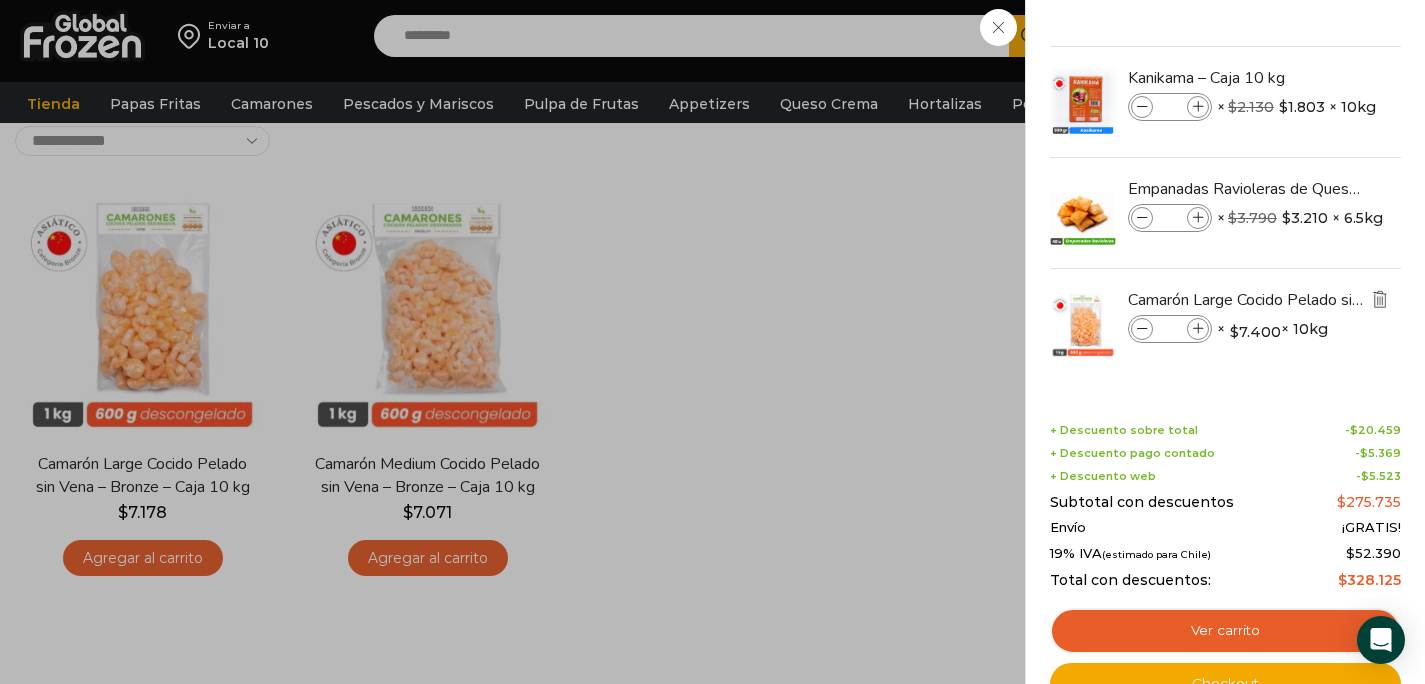 click at bounding box center (1380, 299) 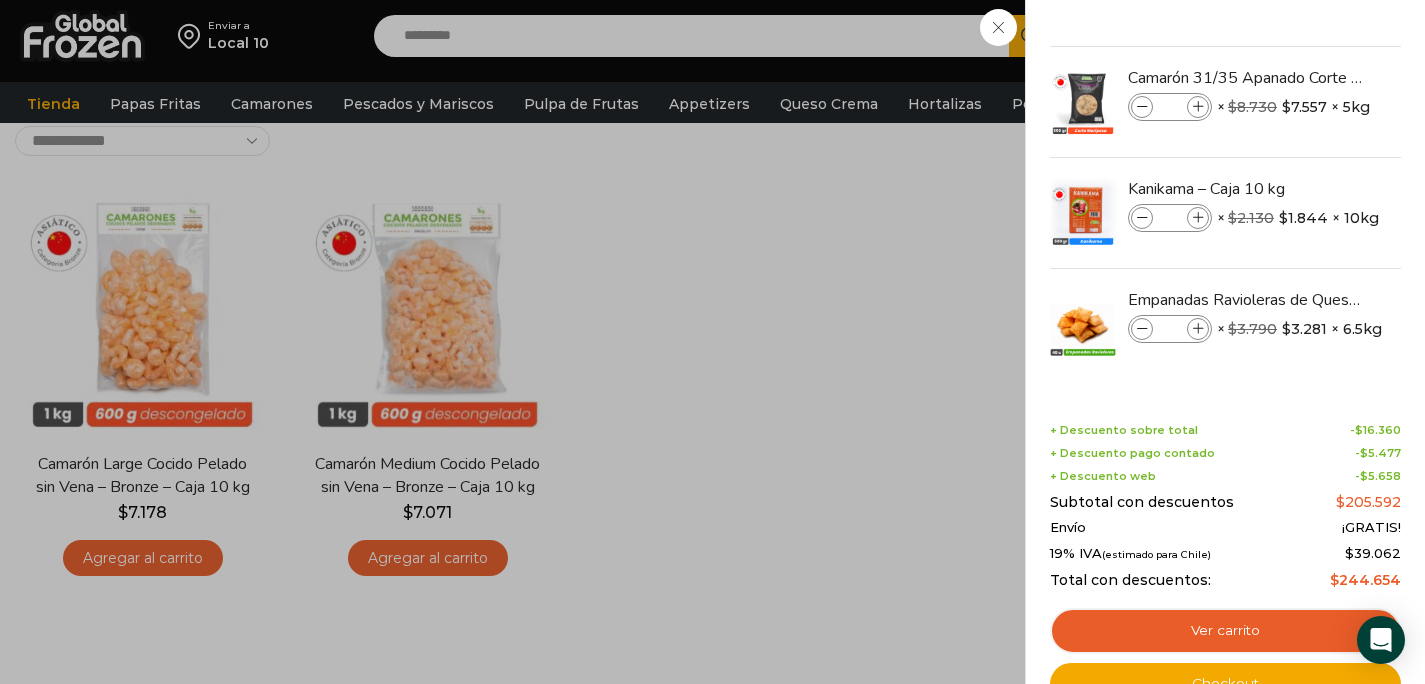 scroll, scrollTop: 205, scrollLeft: 0, axis: vertical 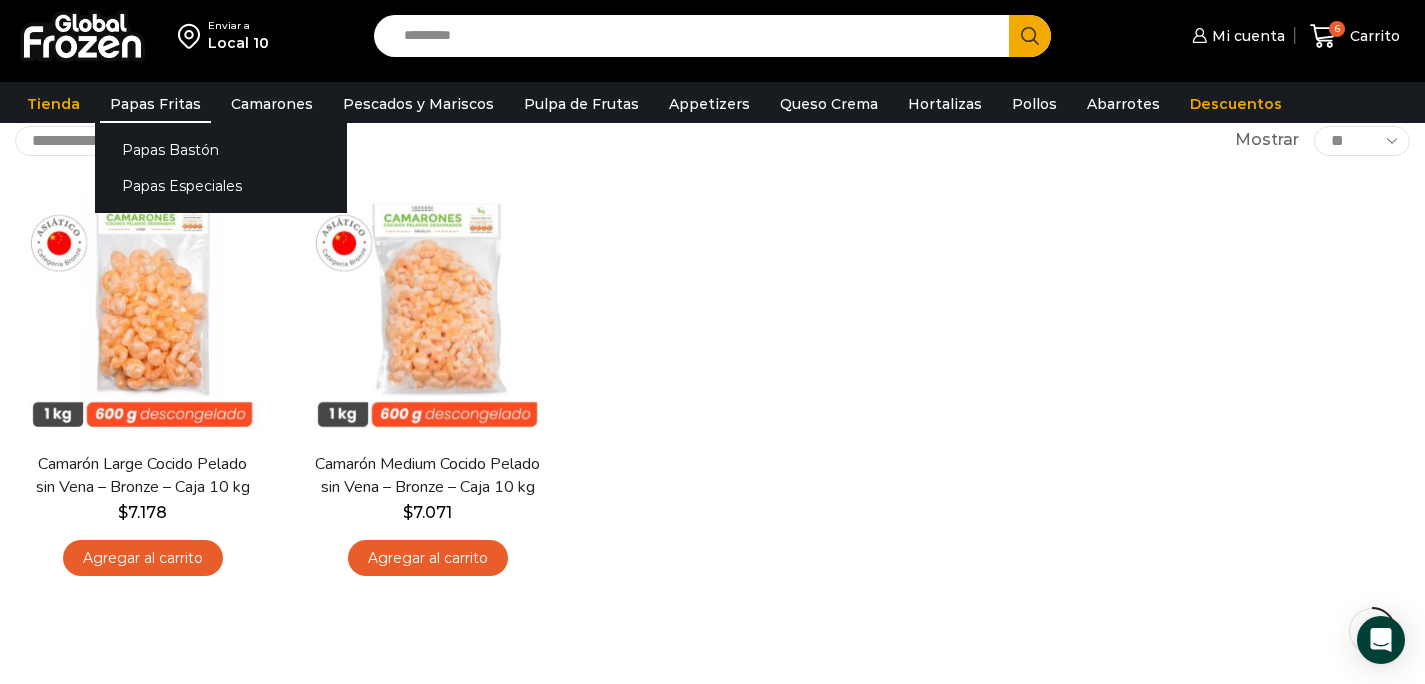 click on "Papas Fritas" at bounding box center [155, 104] 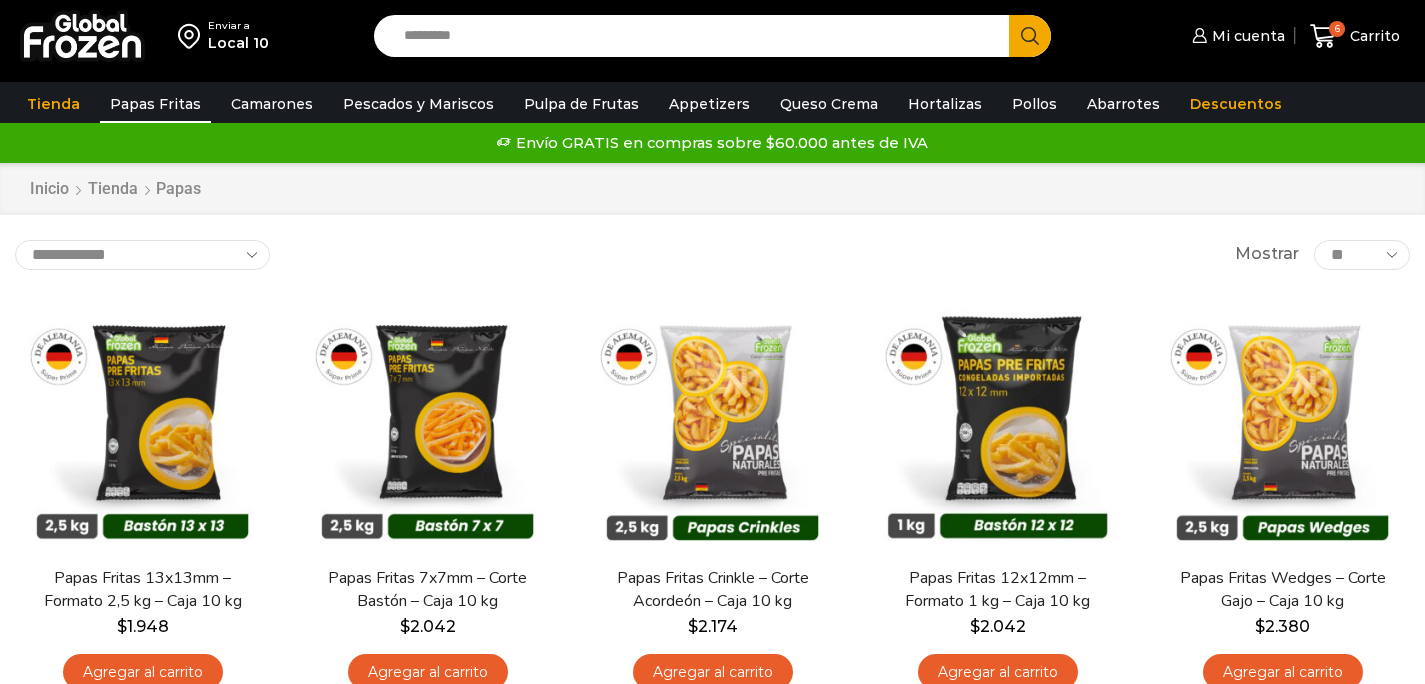 scroll, scrollTop: 0, scrollLeft: 0, axis: both 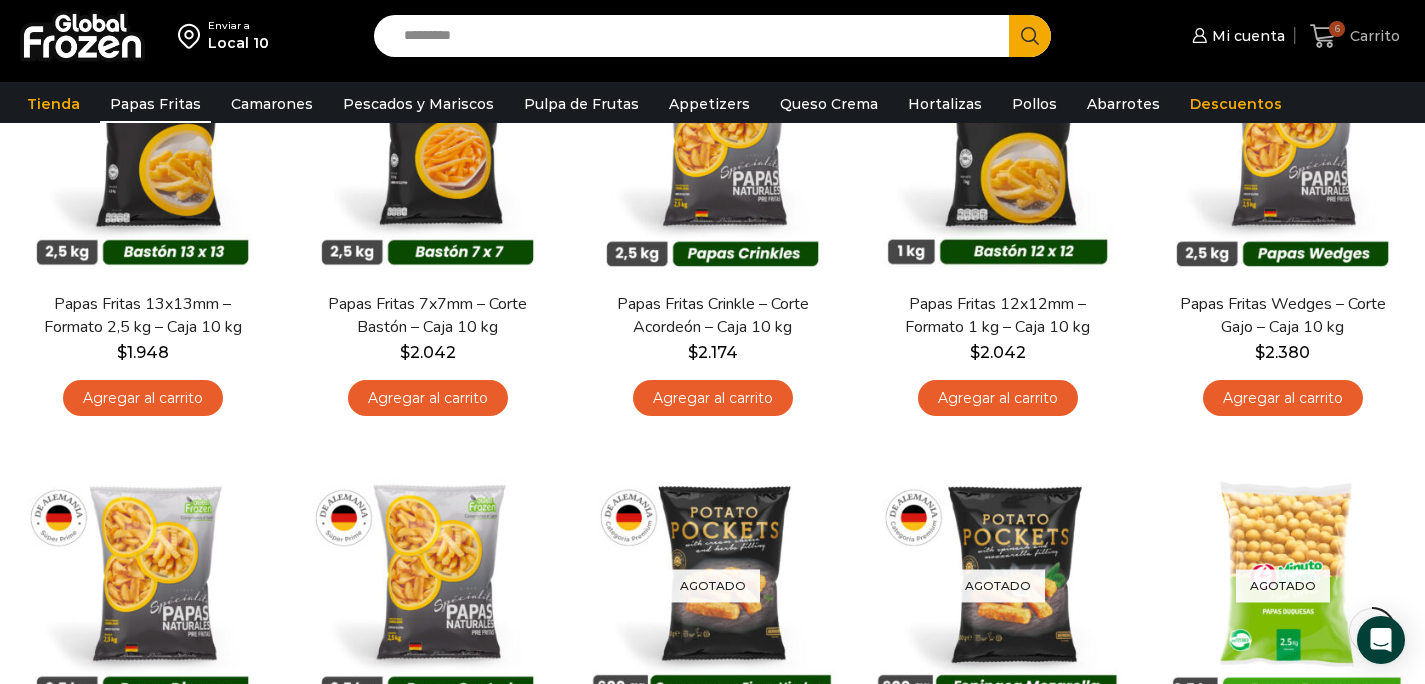 click on "6" at bounding box center [1337, 29] 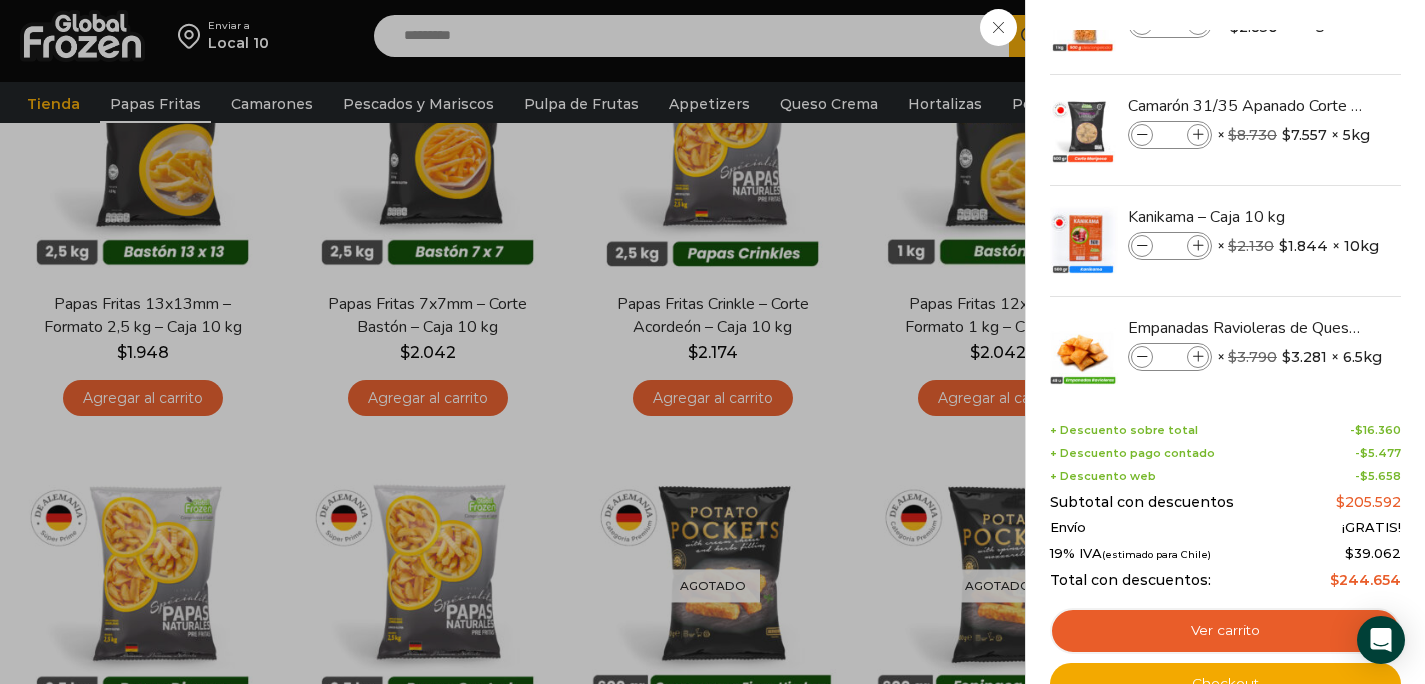scroll, scrollTop: 205, scrollLeft: 0, axis: vertical 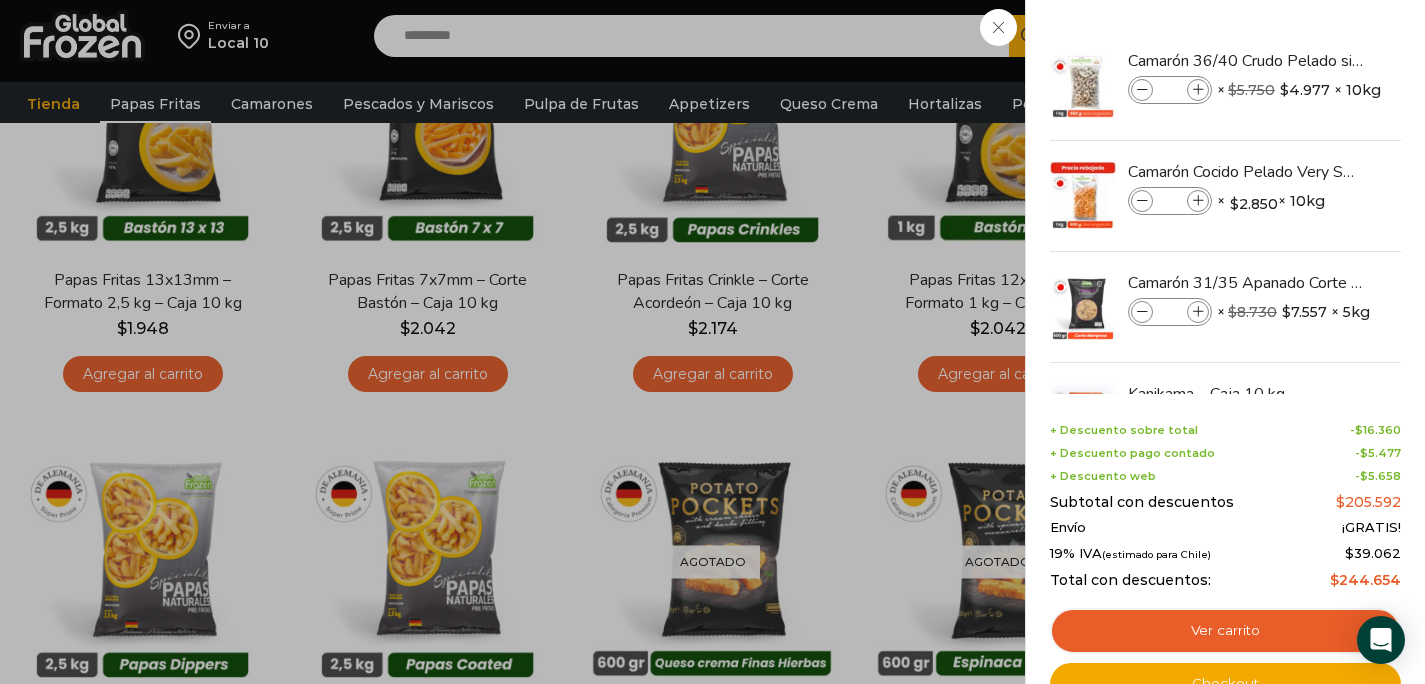 click on "6
Carrito
6
6
Shopping Cart
*
$" at bounding box center (1355, 36) 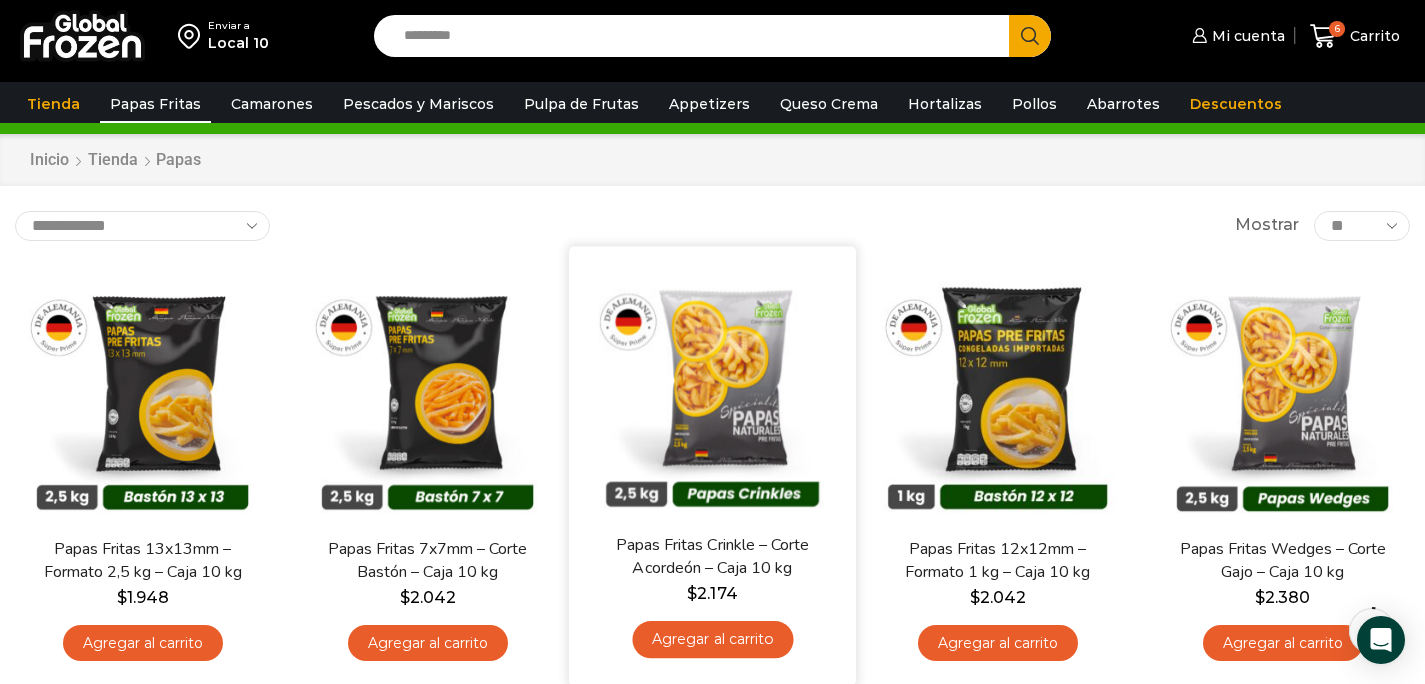 scroll, scrollTop: 37, scrollLeft: 0, axis: vertical 